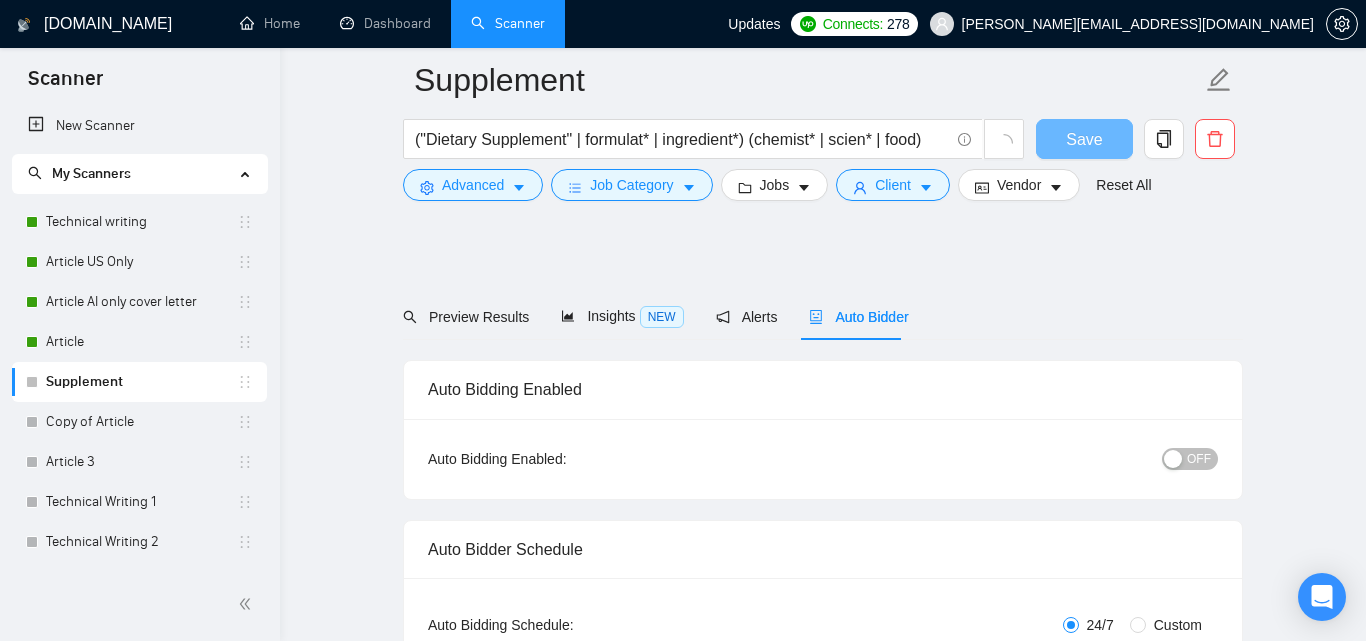 type 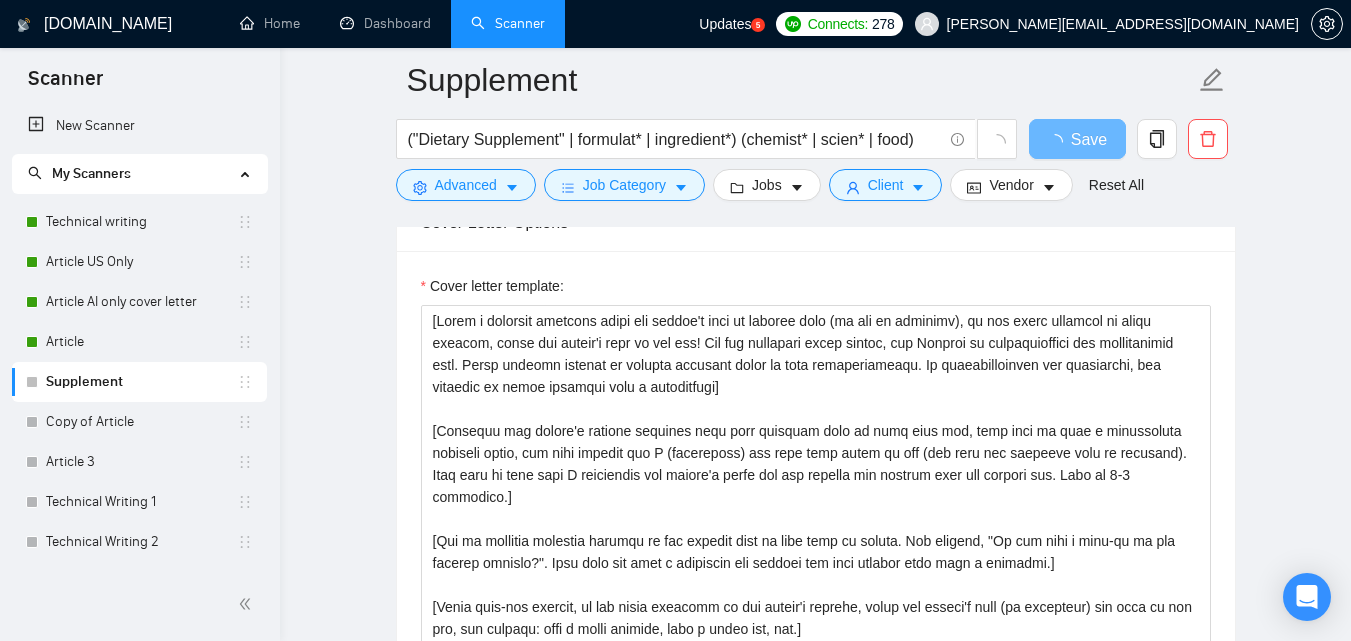 scroll, scrollTop: 1719, scrollLeft: 0, axis: vertical 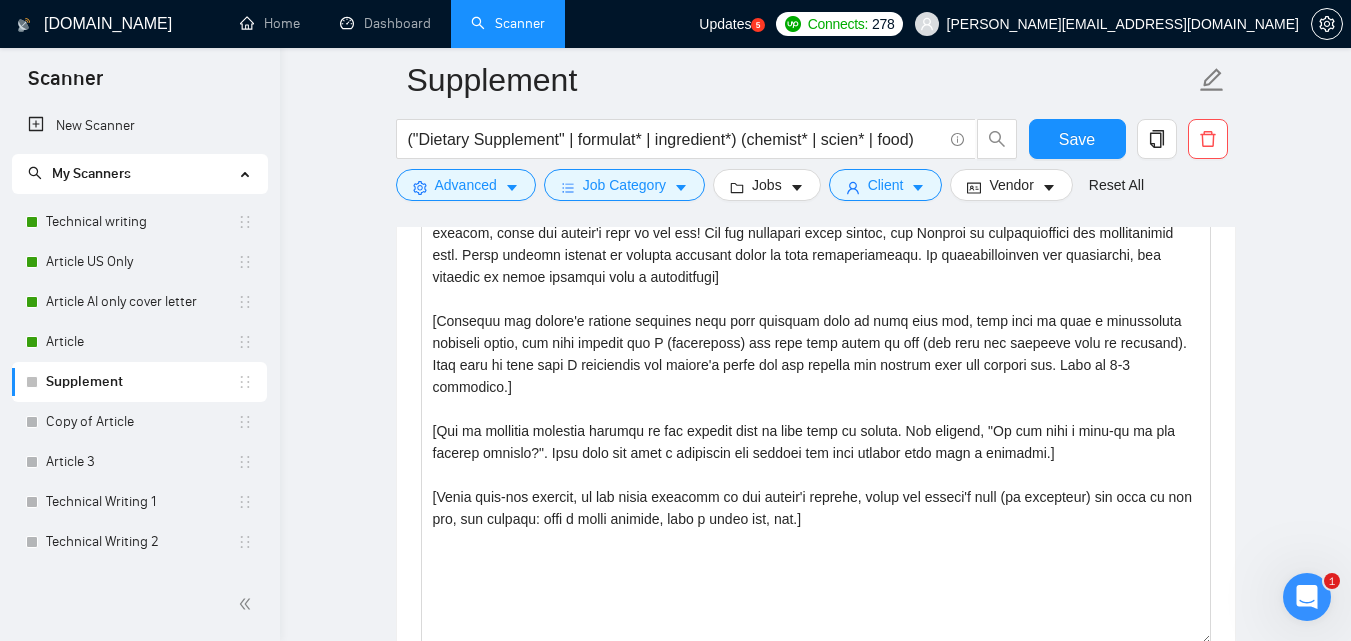 click at bounding box center [1307, 597] 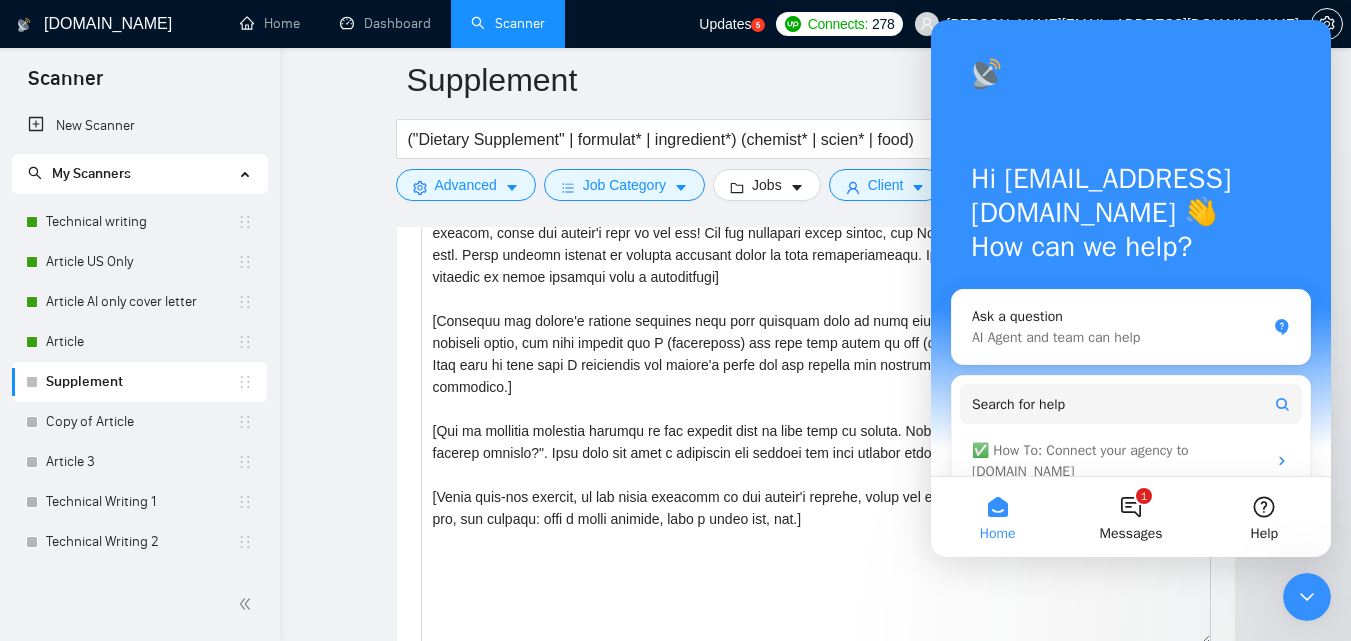 scroll, scrollTop: 0, scrollLeft: 0, axis: both 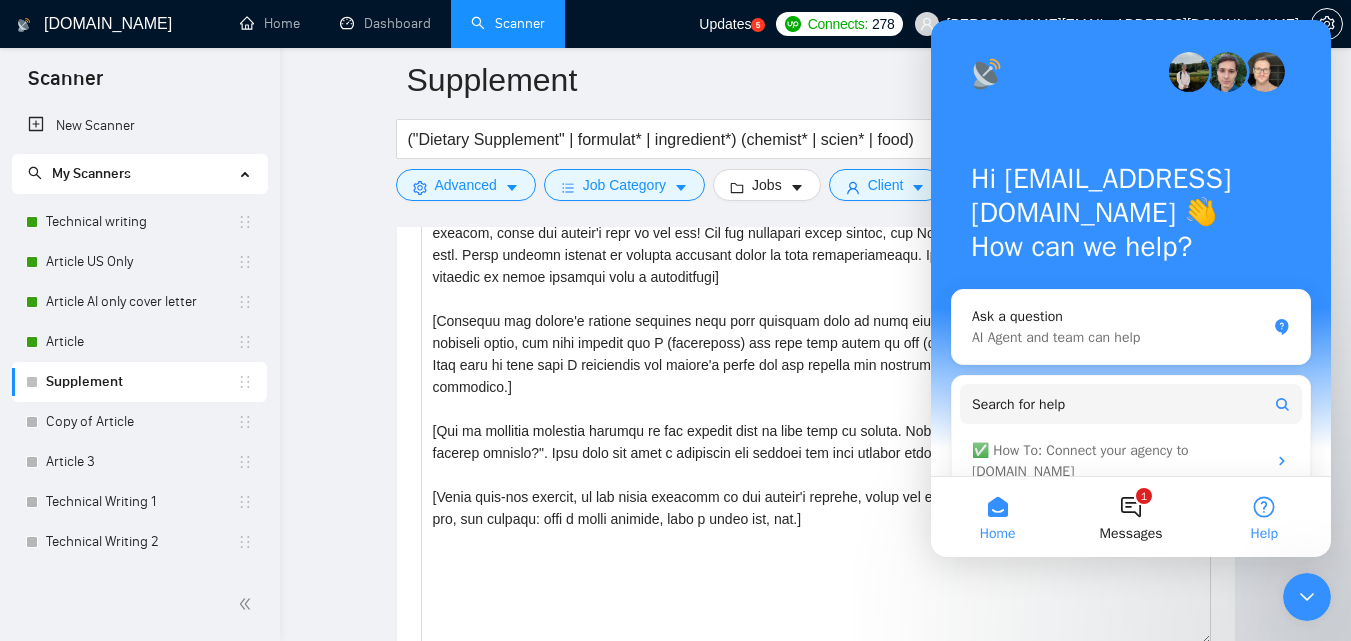 click on "Help" at bounding box center [1264, 517] 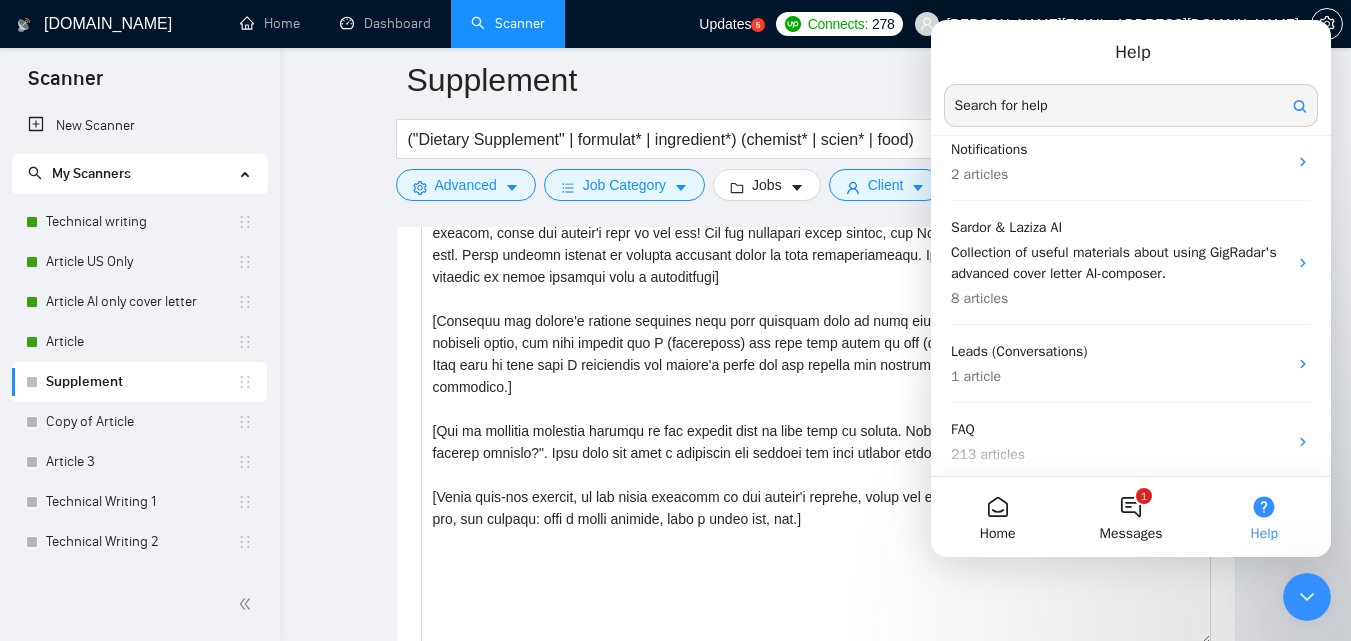scroll, scrollTop: 466, scrollLeft: 0, axis: vertical 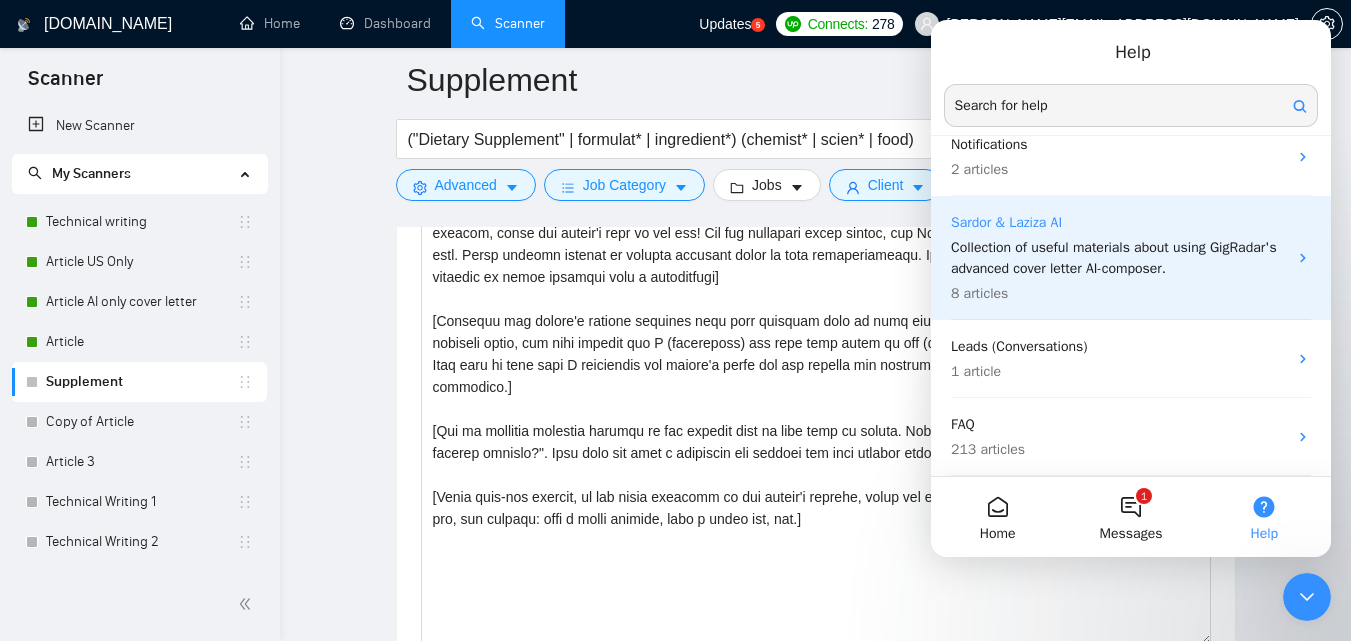 click on "Collection of useful materials about using GigRadar's advanced cover letter AI-composer." at bounding box center [1119, 258] 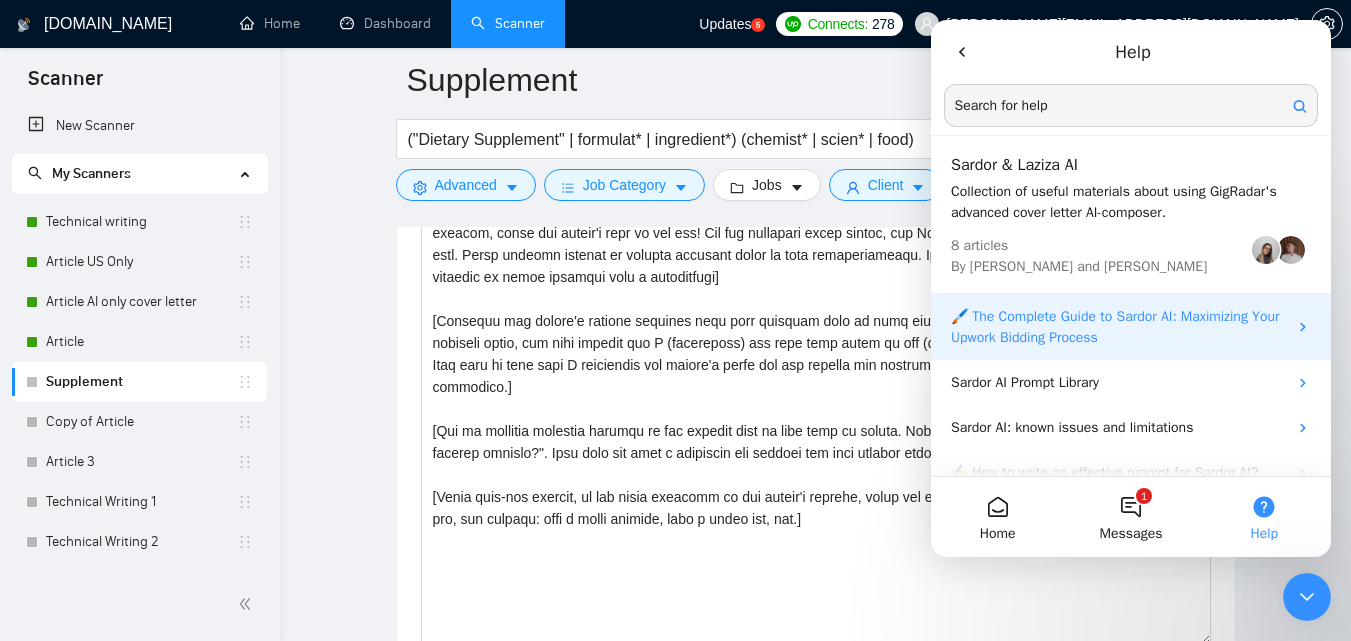click on "🖌️ The Complete Guide to Sardor AI: Maximizing Your Upwork Bidding Process" at bounding box center (1119, 327) 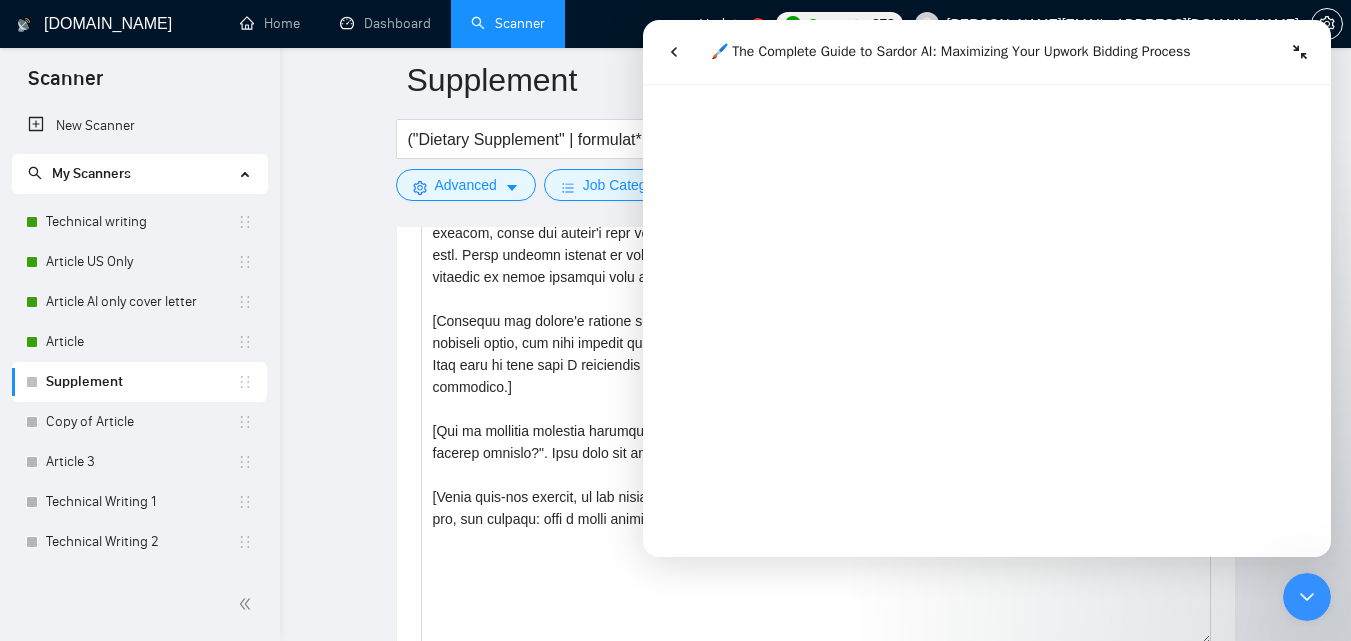 scroll, scrollTop: 4007, scrollLeft: 0, axis: vertical 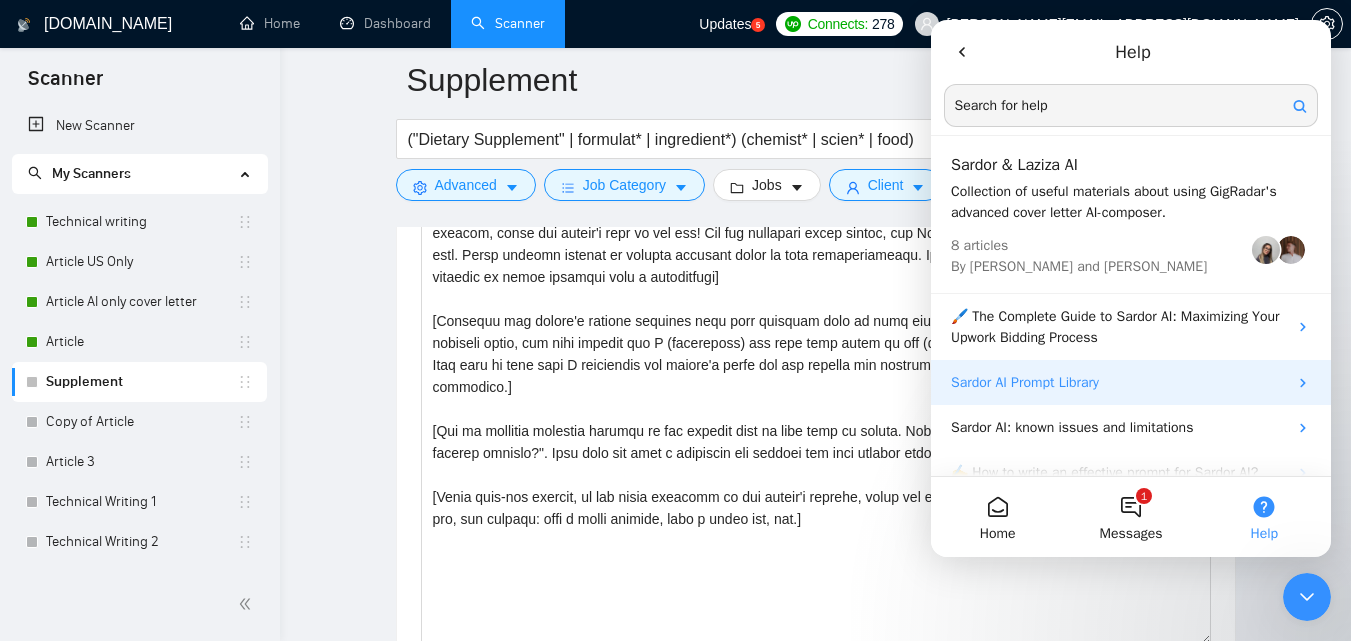 click on "Sardor AI Prompt Library" at bounding box center [1119, 382] 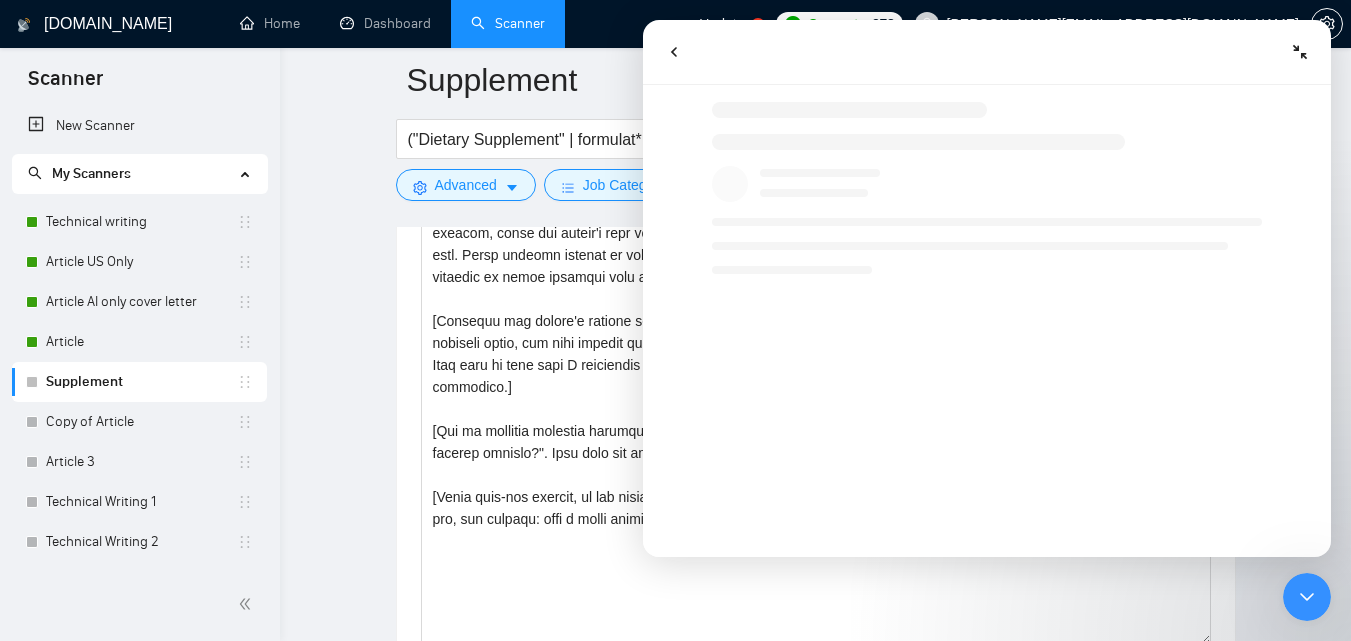 click at bounding box center (674, 52) 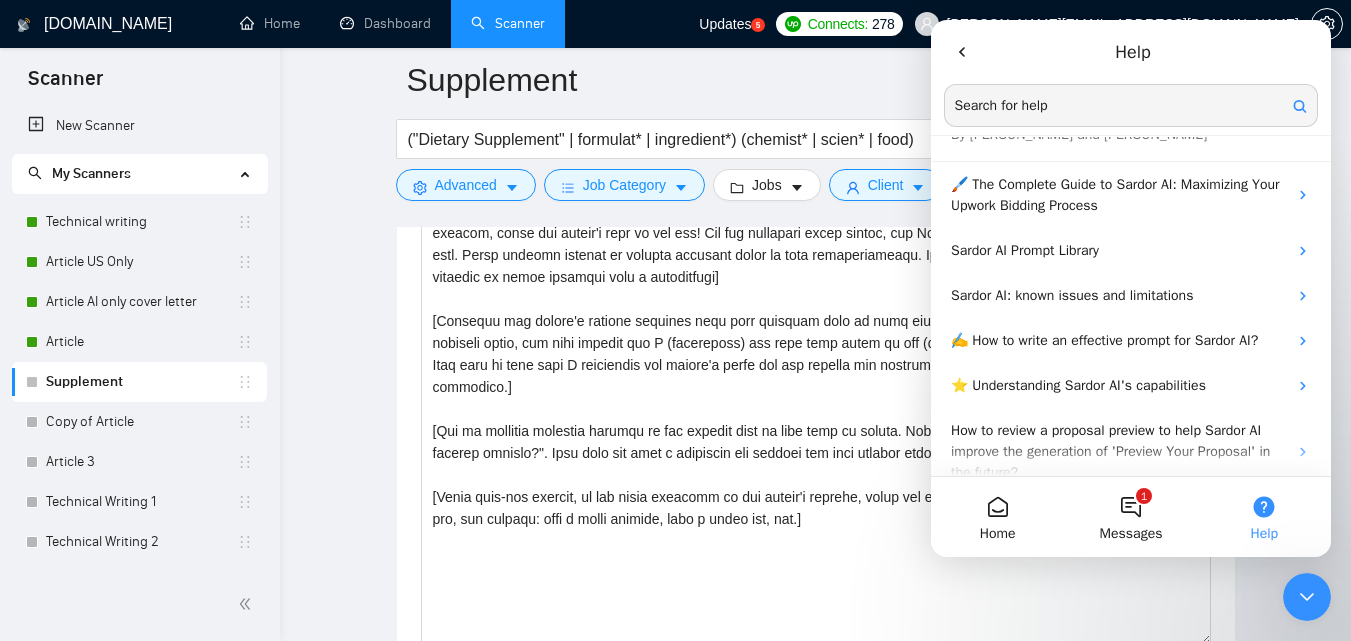 scroll, scrollTop: 249, scrollLeft: 0, axis: vertical 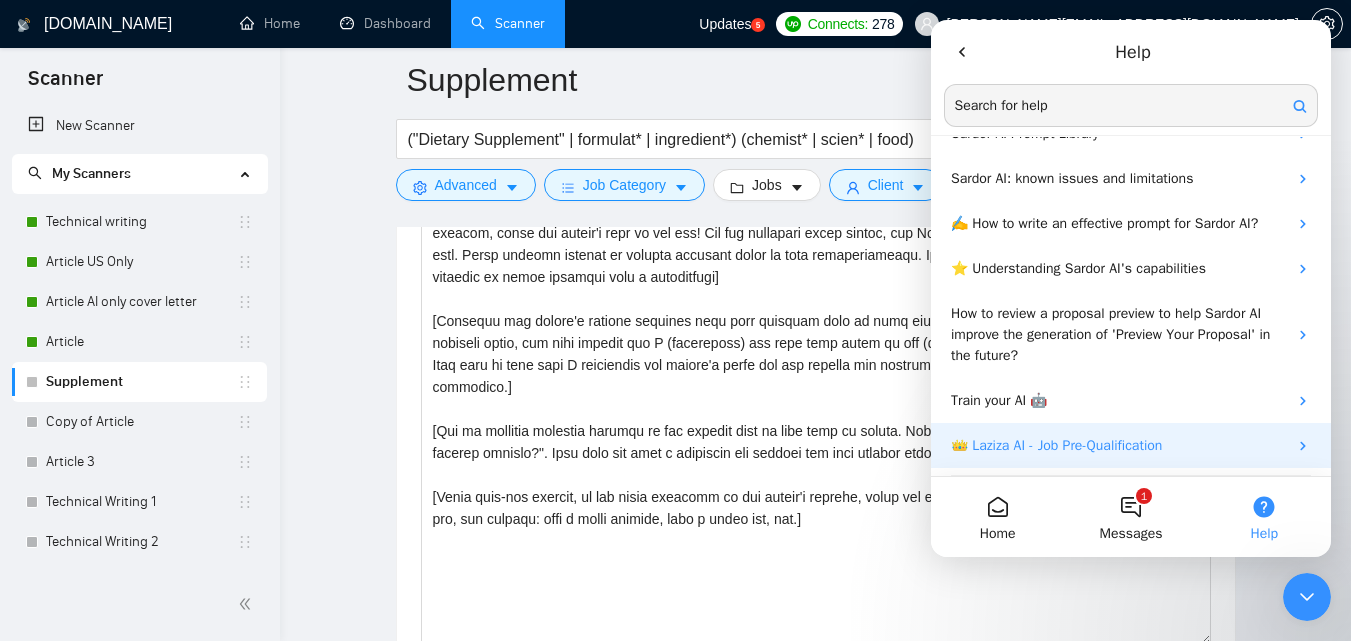 click on "👑 Laziza AI - Job Pre-Qualification" at bounding box center [1119, 445] 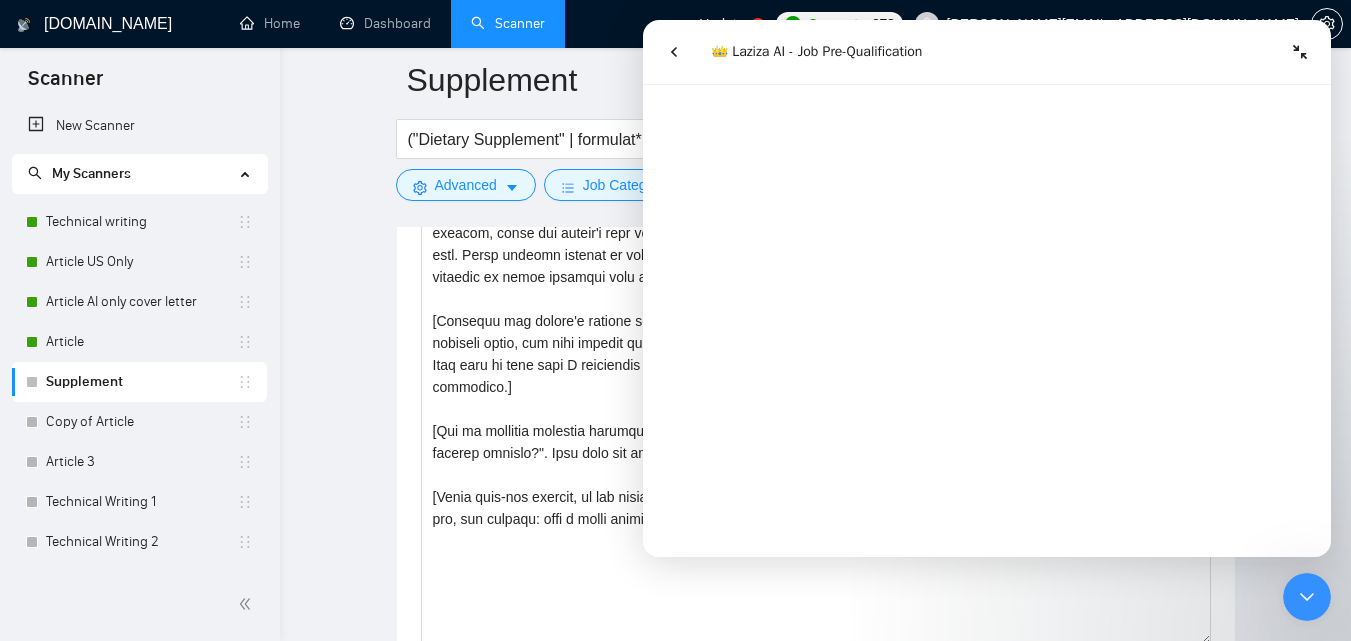 scroll, scrollTop: 1229, scrollLeft: 0, axis: vertical 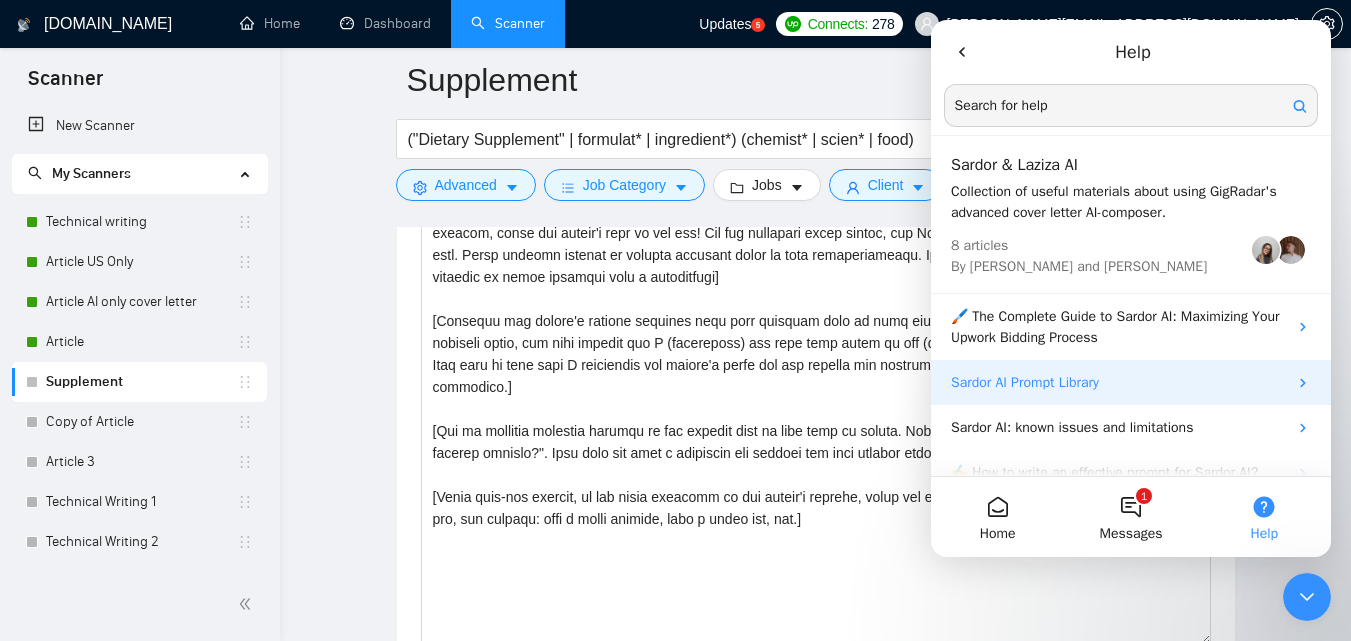 click on "Sardor AI Prompt Library" at bounding box center [1119, 382] 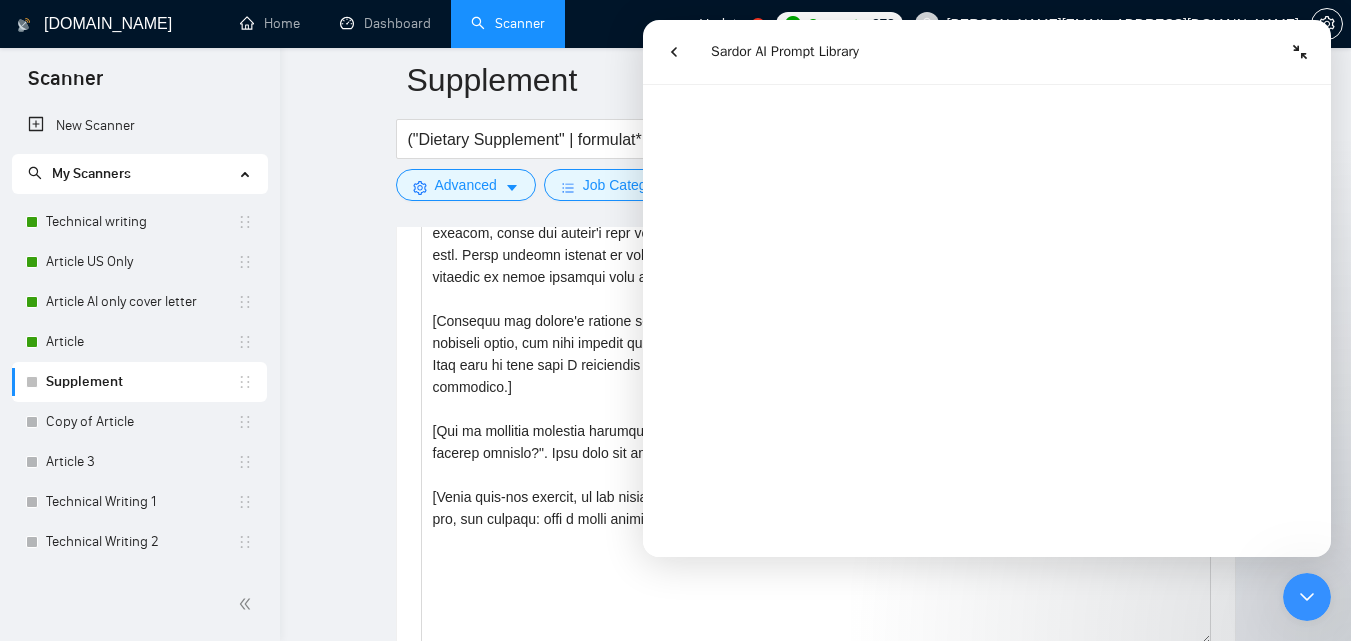 scroll, scrollTop: 609, scrollLeft: 0, axis: vertical 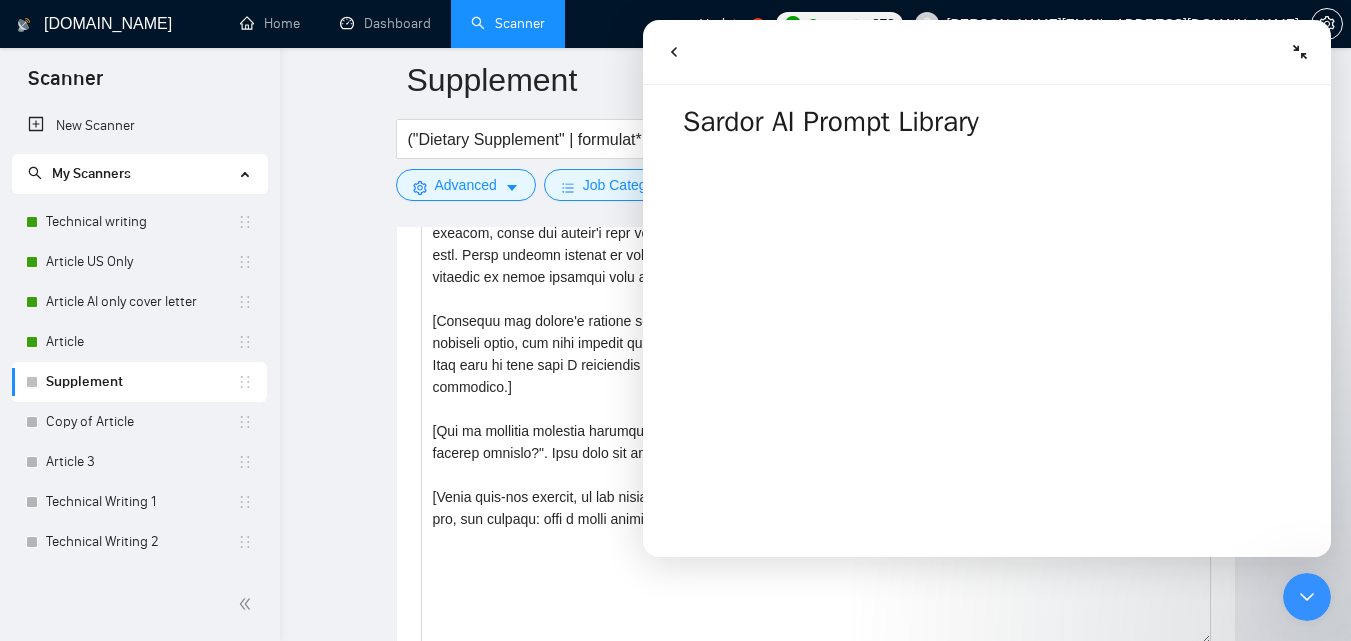 click at bounding box center [674, 52] 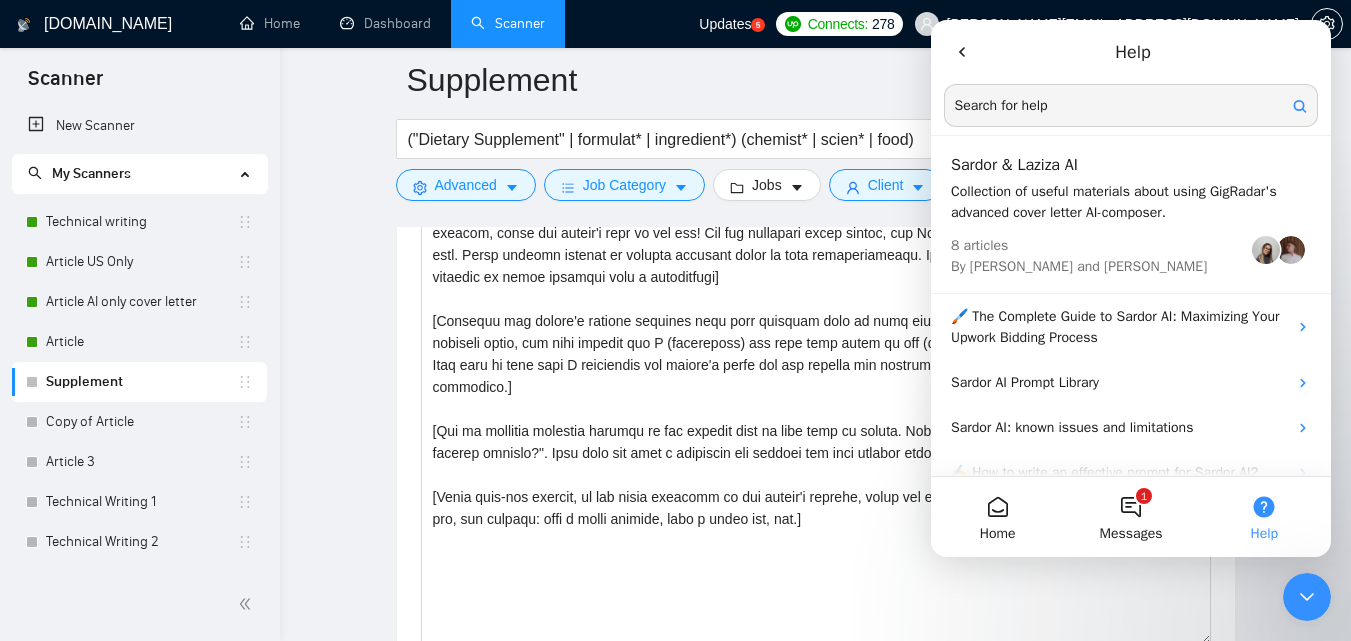click at bounding box center [1131, 105] 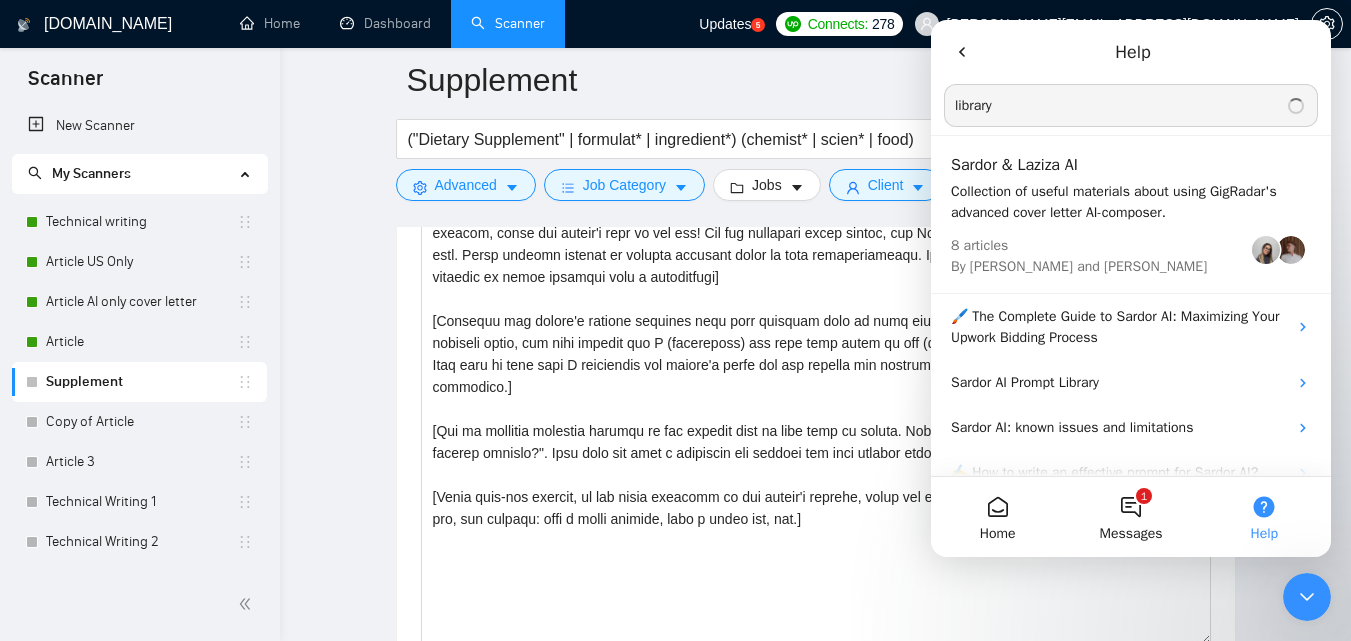 type on "library" 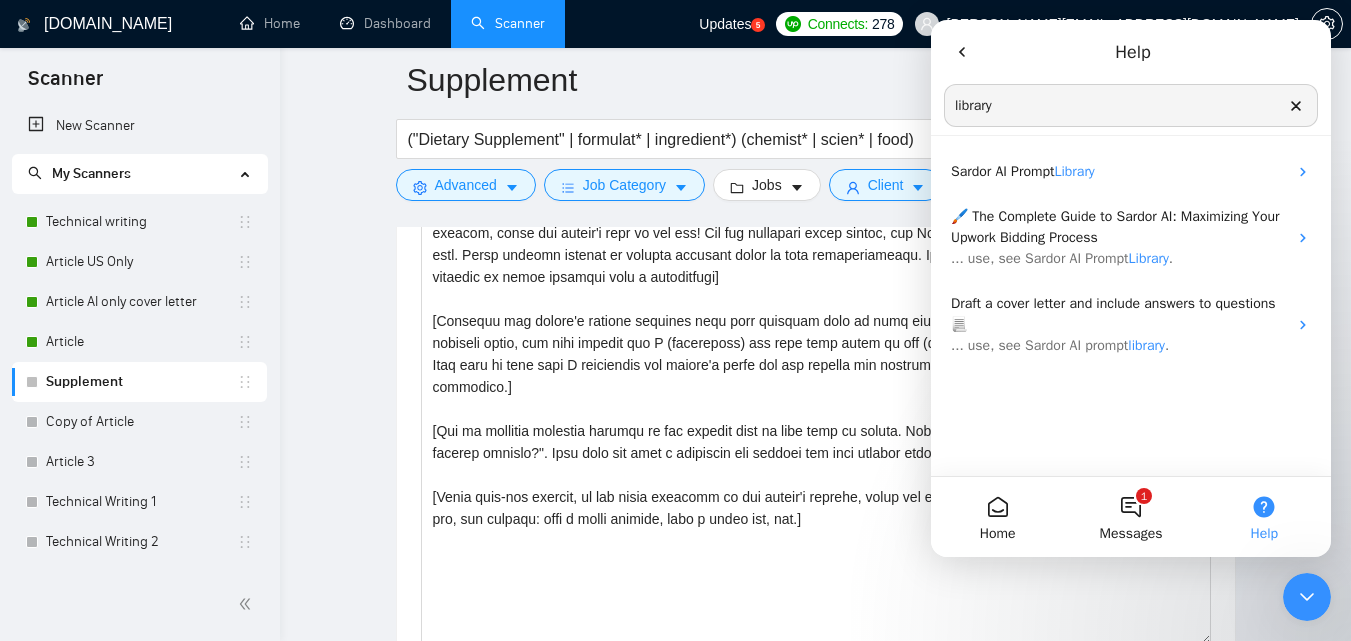 click on "Supplement ("Dietary Supplement" | formulat* | ingredient*) (chemist* | scien* | food) Save Advanced   Job Category   Jobs   Client   Vendor   Reset All Preview Results Insights NEW Alerts Auto Bidder Auto Bidding Enabled Auto Bidding Enabled: OFF Auto Bidder Schedule Auto Bidding Type: Automated (recommended) Semi-automated Auto Bidding Schedule: 24/7 Custom Custom Auto Bidder Schedule Repeat every week [DATE] [DATE] [DATE] [DATE] [DATE] [DATE] [DATE] Active Hours ( [GEOGRAPHIC_DATA]/[GEOGRAPHIC_DATA] ): From: To: ( 24  hours) [GEOGRAPHIC_DATA]/[GEOGRAPHIC_DATA] Auto Bidding Type Select your bidding algorithm: Choose the algorithm for you bidding. The price per proposal does not include your connects expenditure. Template Bidder Works great for narrow segments and short cover letters that don't change. 0.50  credits / proposal Sardor AI 🤖 Personalise your cover letter with ai [placeholders] 1.00  credits / proposal Experimental Laziza AI  👑   NEW   Learn more 2.00  credits / proposal 7.27 credits savings Team & Freelancer Select team: 0" at bounding box center (815, 700) 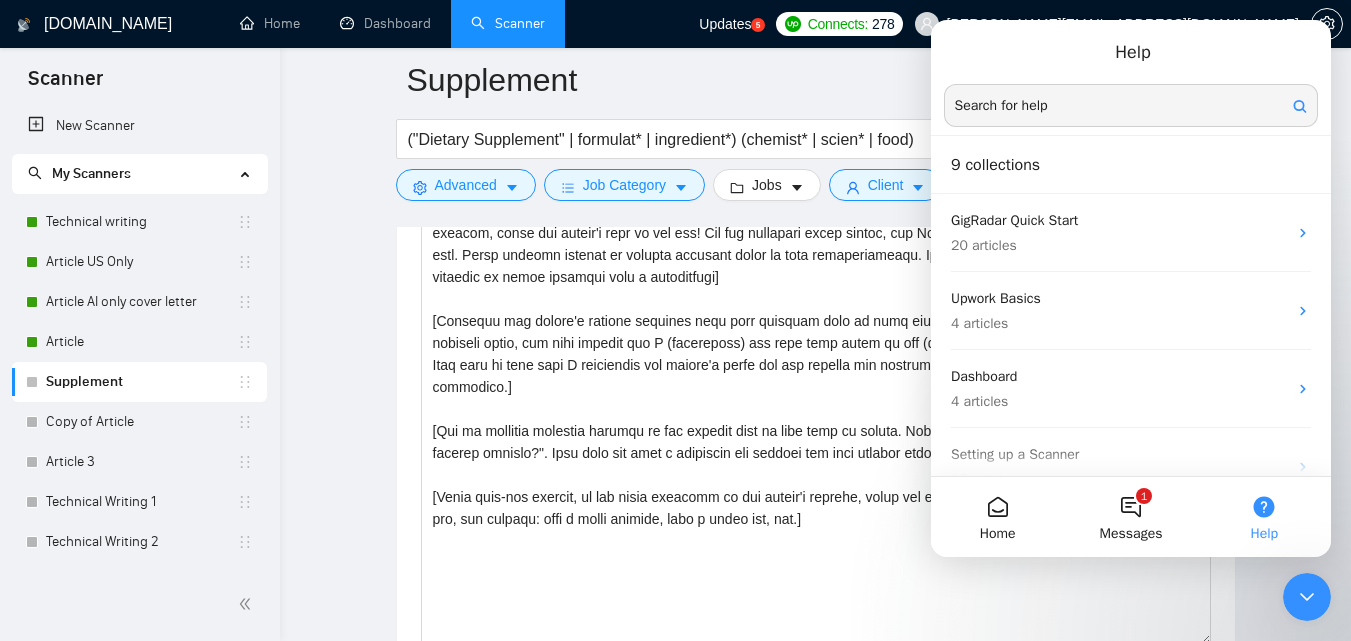 click on "Help" at bounding box center (1131, 52) 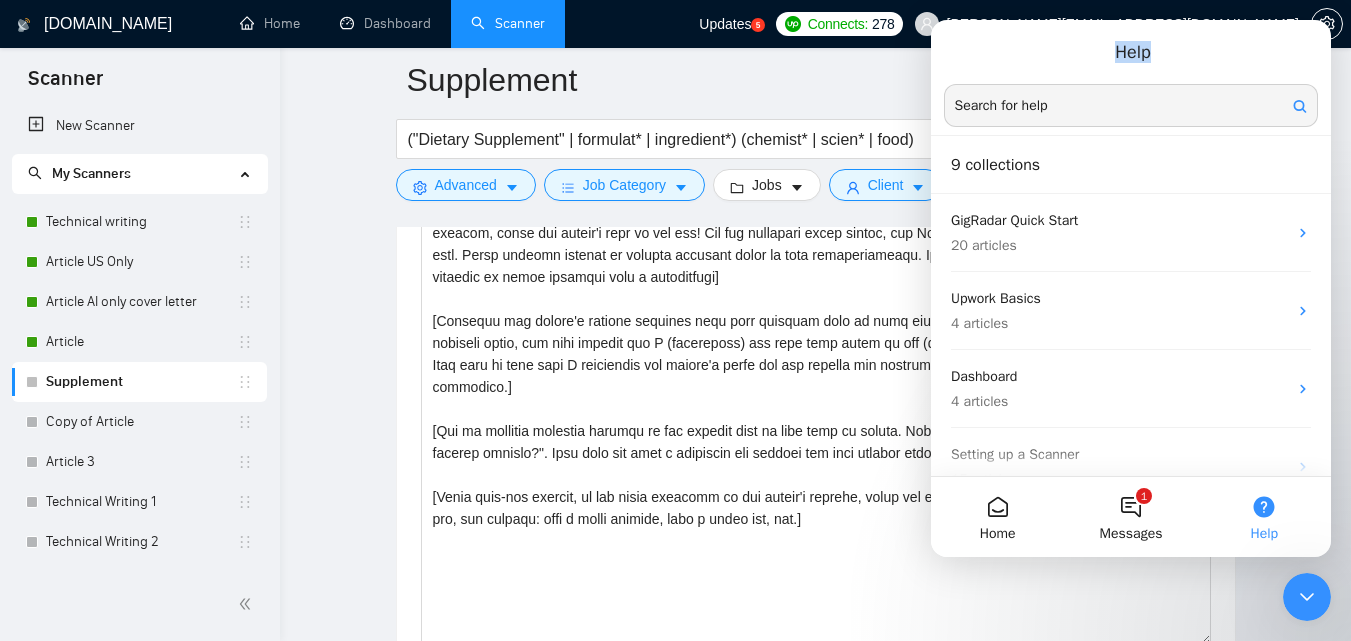 click on "Help" at bounding box center [1131, 52] 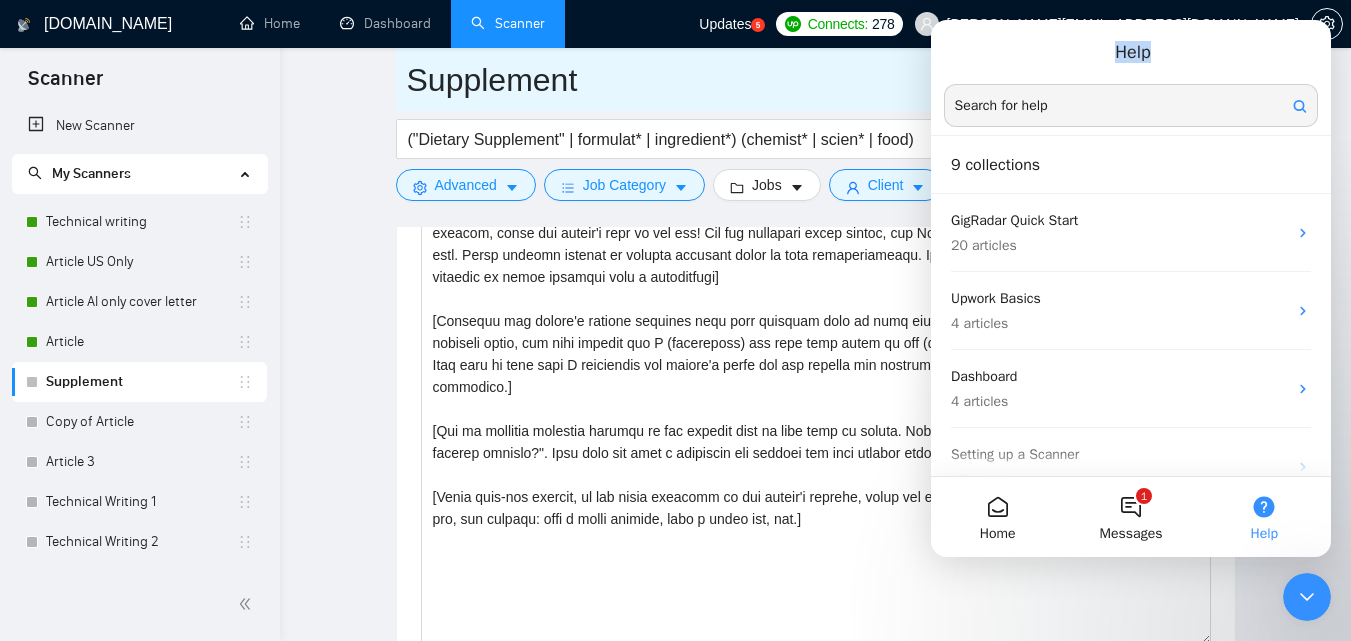 click on "Supplement" at bounding box center [801, 80] 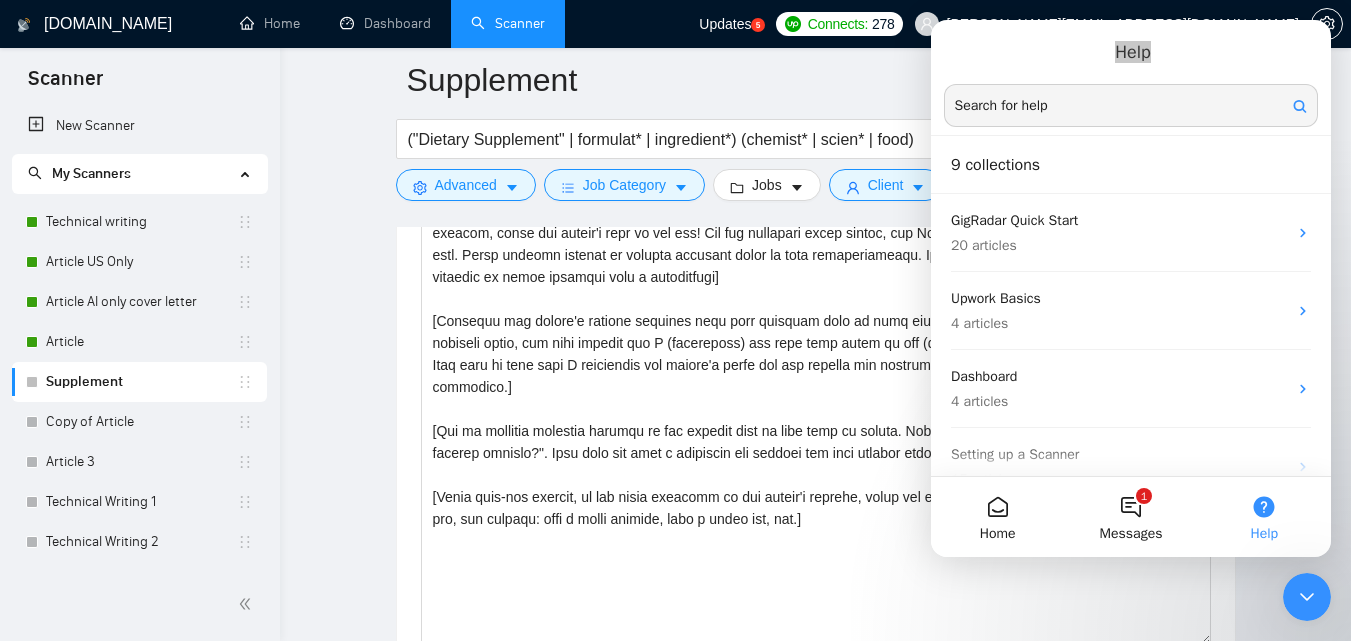 click 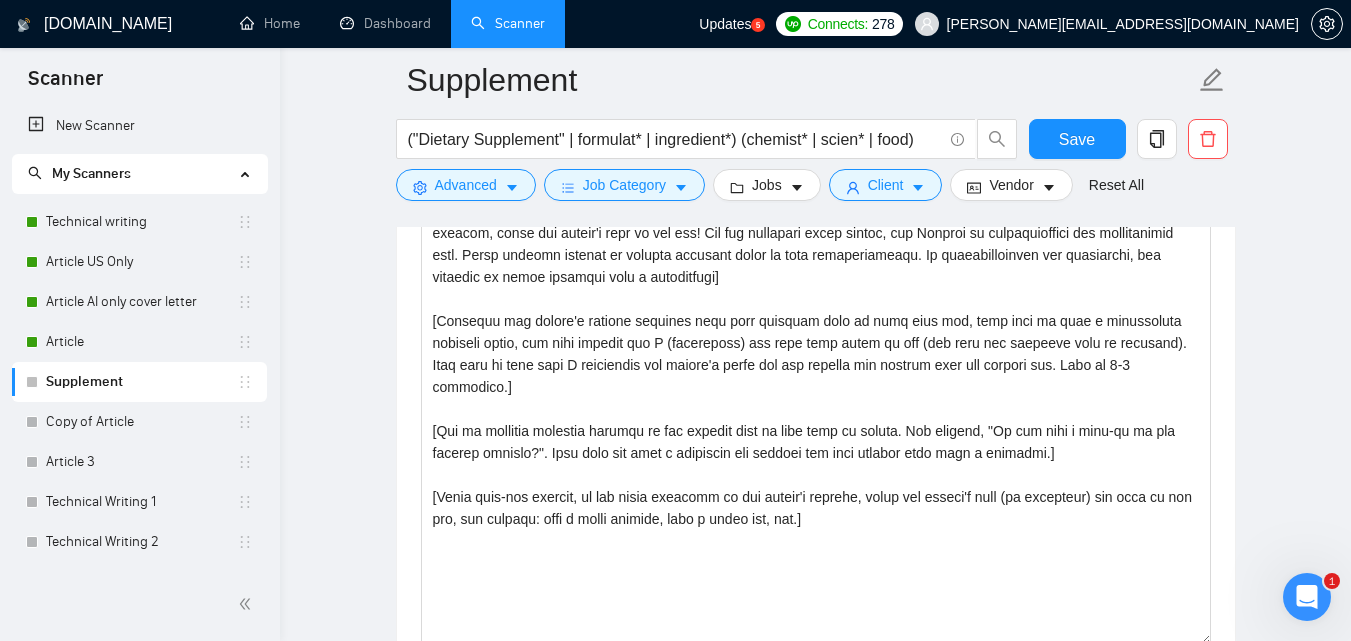 scroll, scrollTop: 0, scrollLeft: 0, axis: both 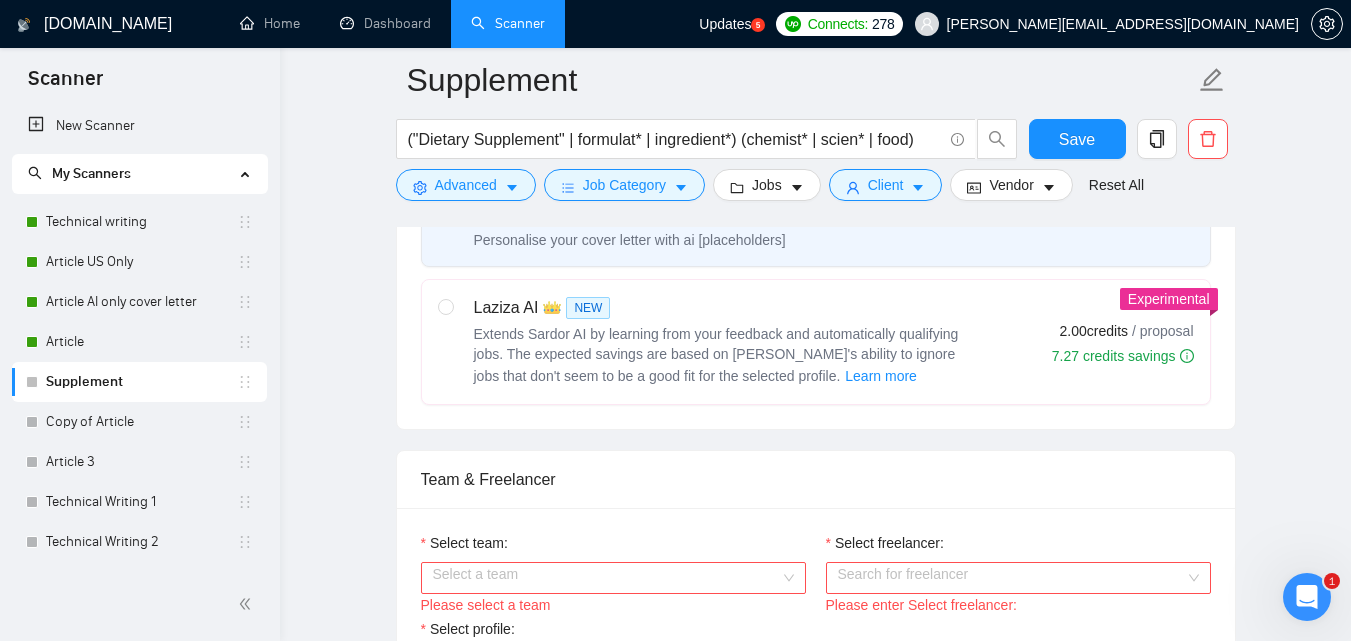 click on "Extends Sardor AI by learning from your feedback and automatically qualifying jobs. The expected savings are based on [PERSON_NAME]'s ability to ignore jobs that don't seem to be a good fit for the selected profile.   Learn more" at bounding box center (716, 355) 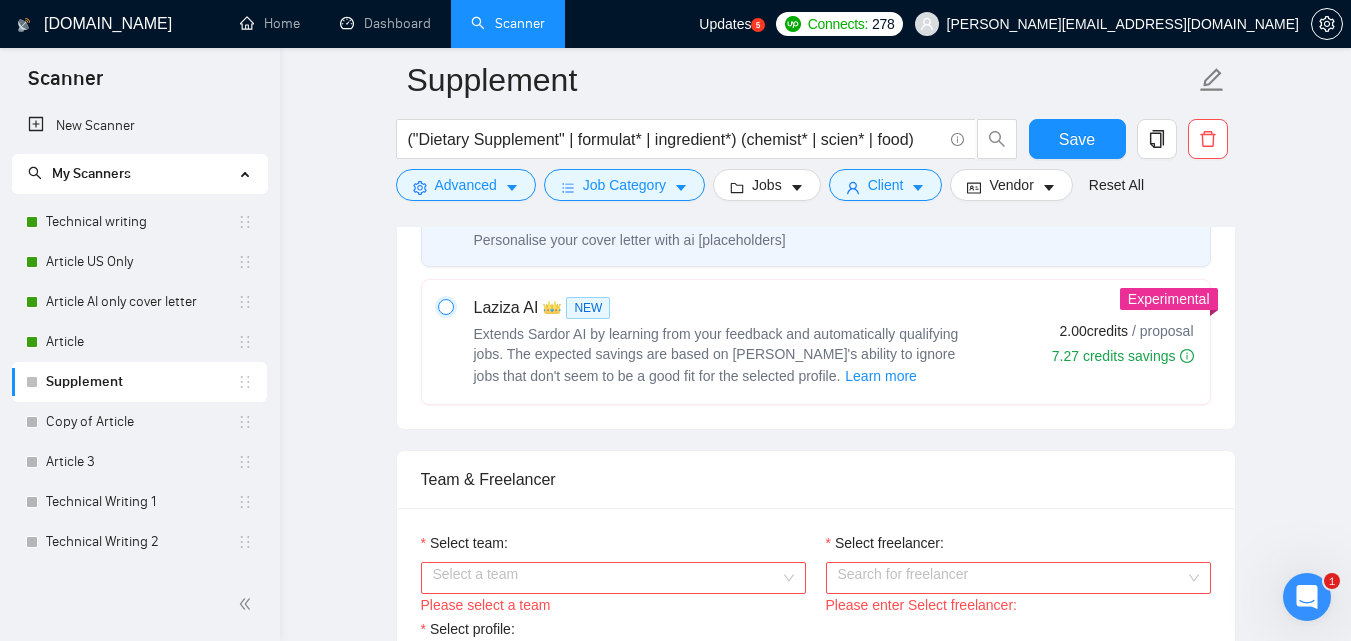 click at bounding box center [445, 306] 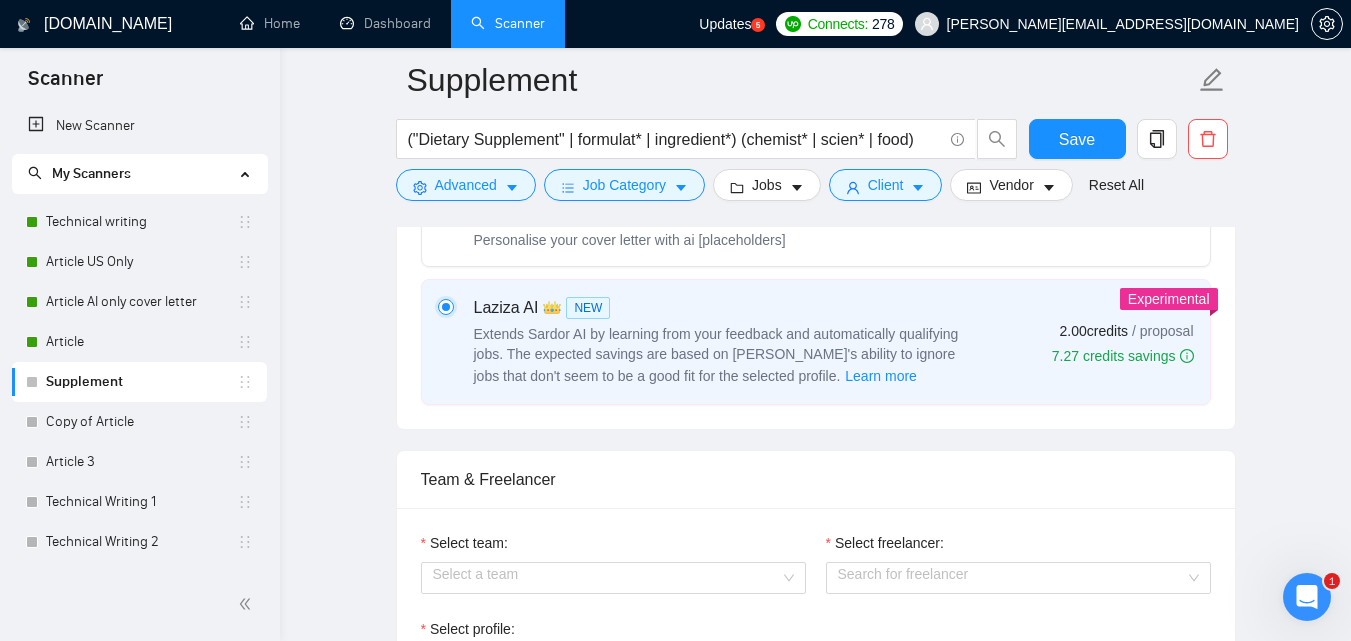 type 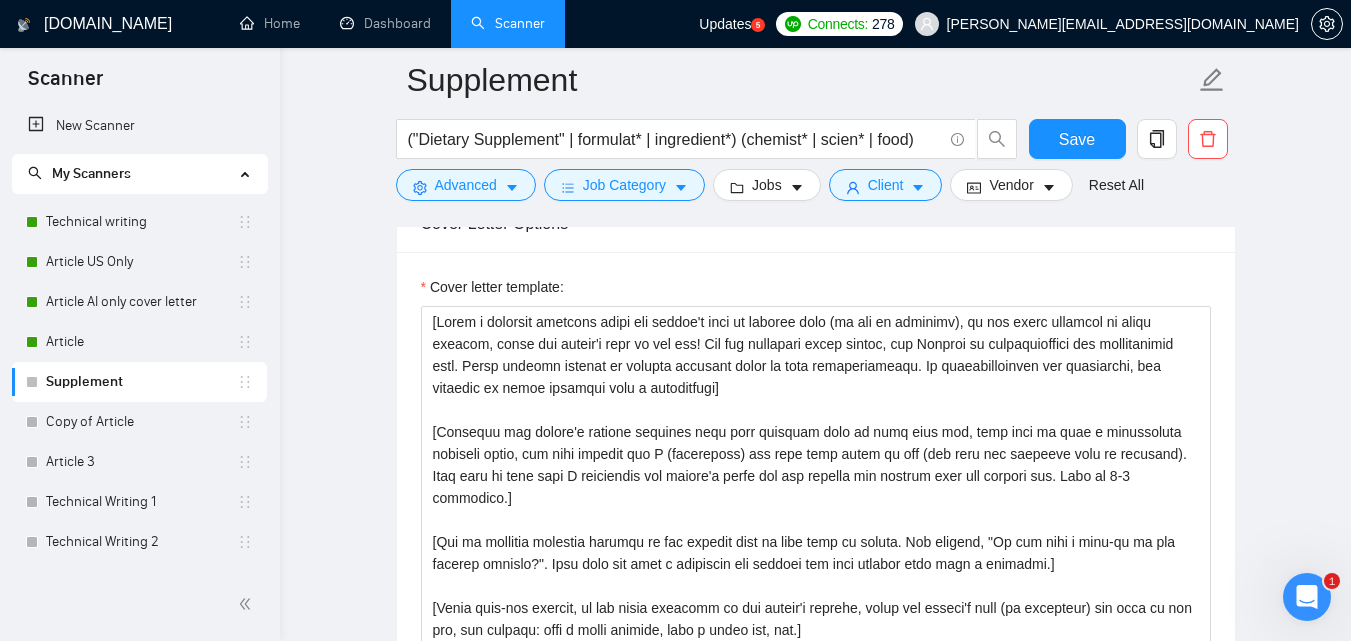 scroll, scrollTop: 1735, scrollLeft: 0, axis: vertical 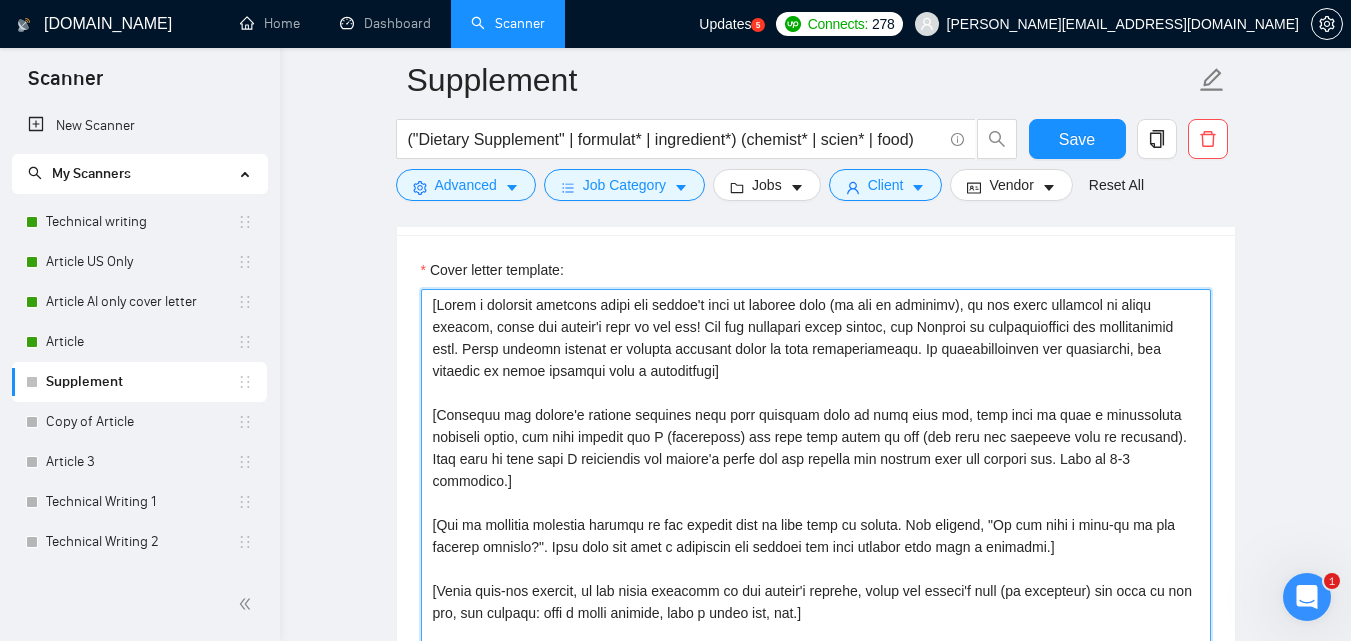 click on "Cover letter template:" at bounding box center (816, 514) 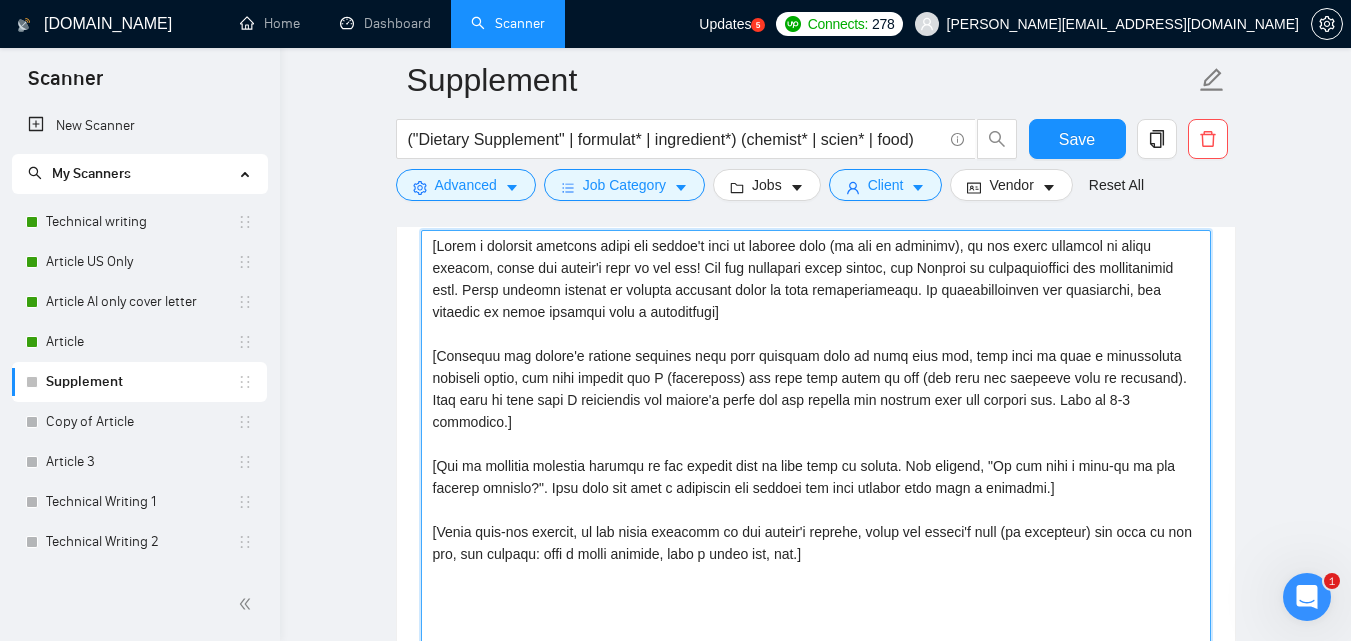 scroll, scrollTop: 1785, scrollLeft: 0, axis: vertical 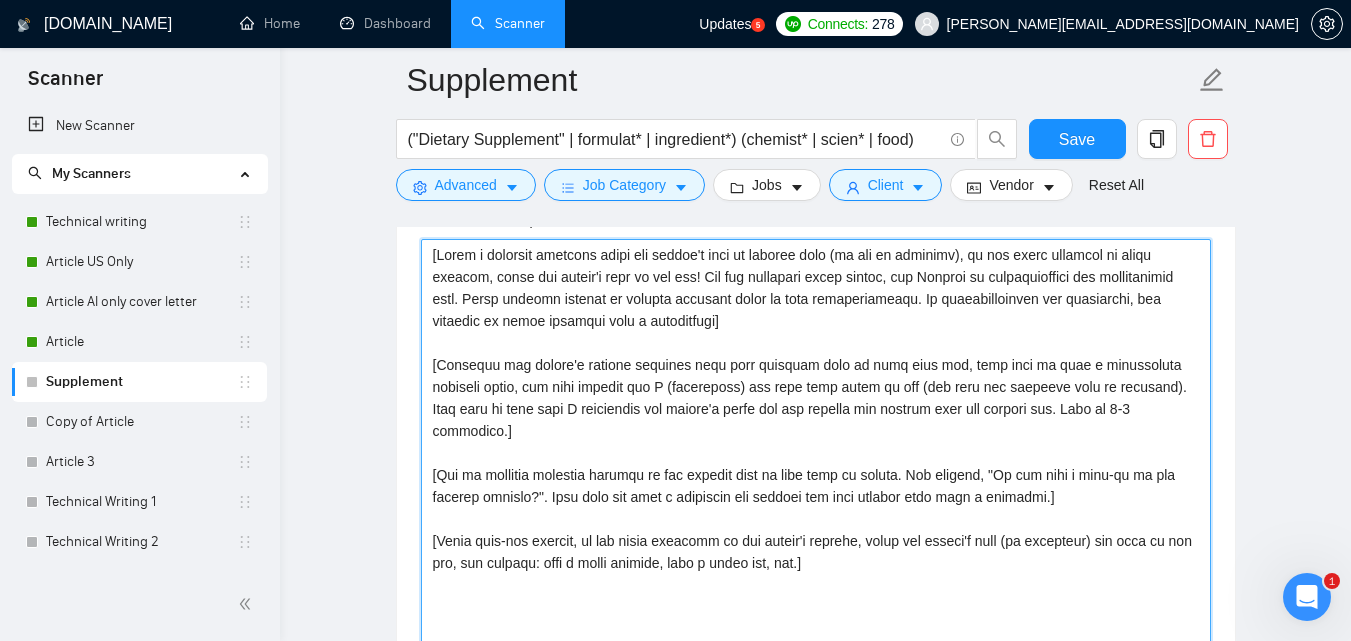 drag, startPoint x: 818, startPoint y: 549, endPoint x: 388, endPoint y: 253, distance: 522.03064 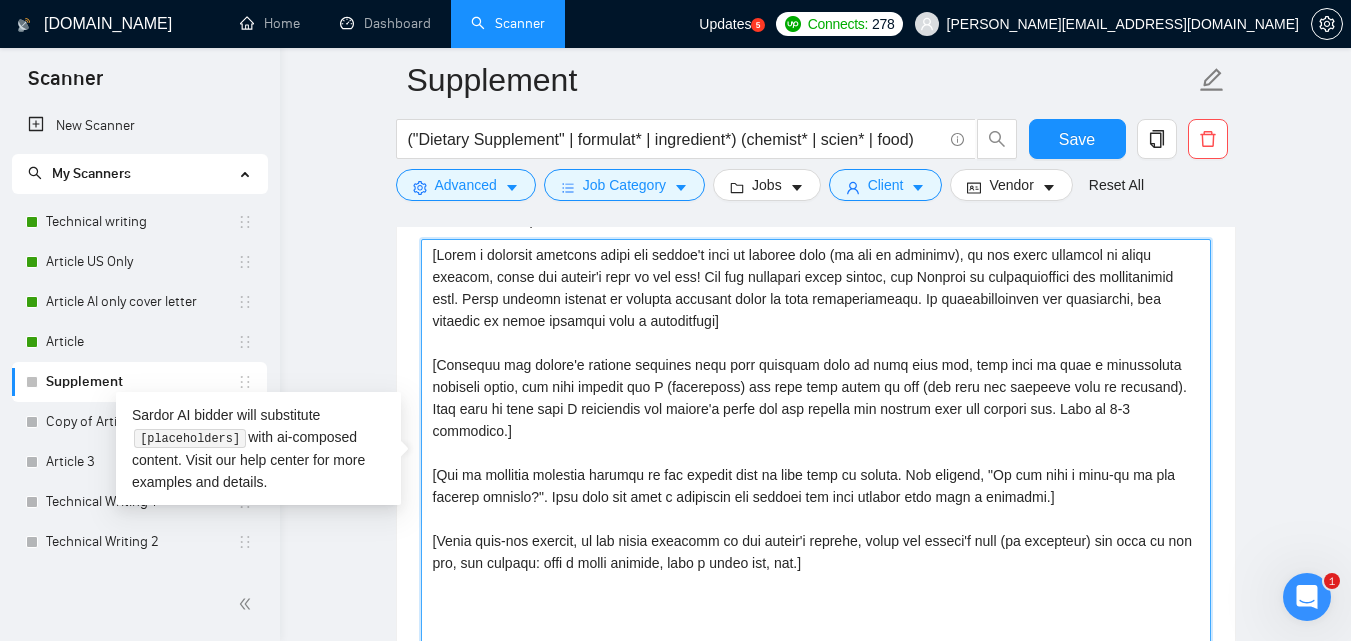 click on "Cover letter template:" at bounding box center (816, 464) 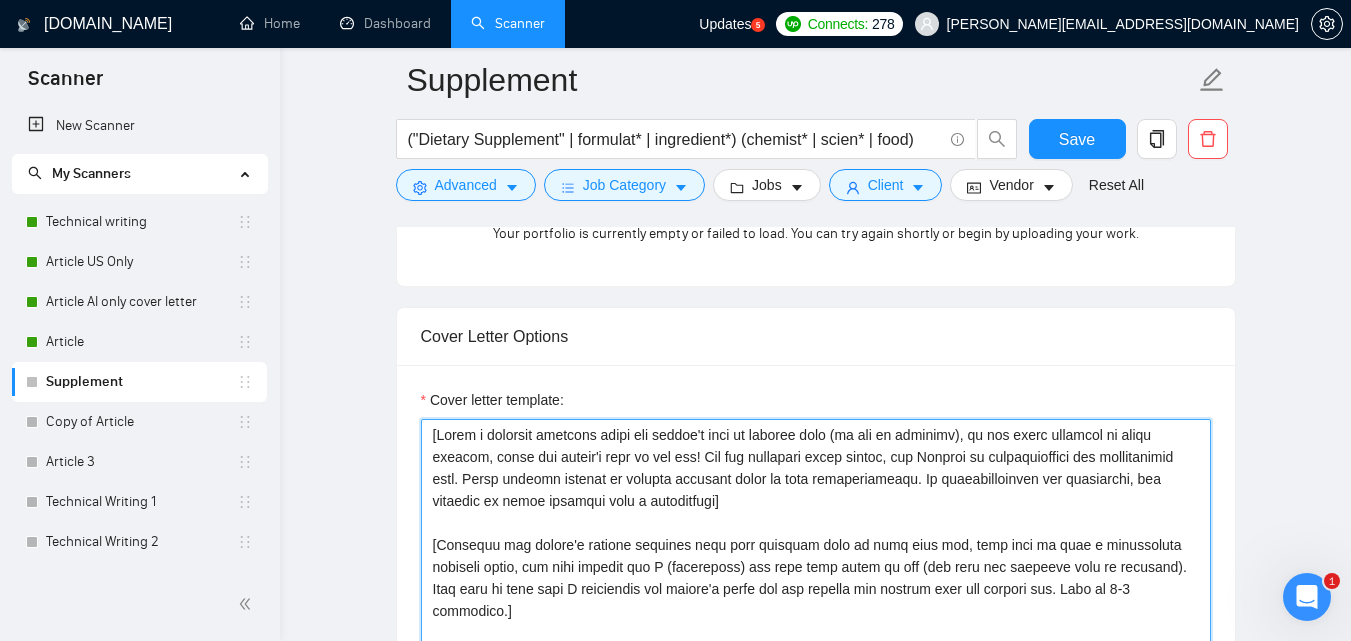 scroll, scrollTop: 1648, scrollLeft: 0, axis: vertical 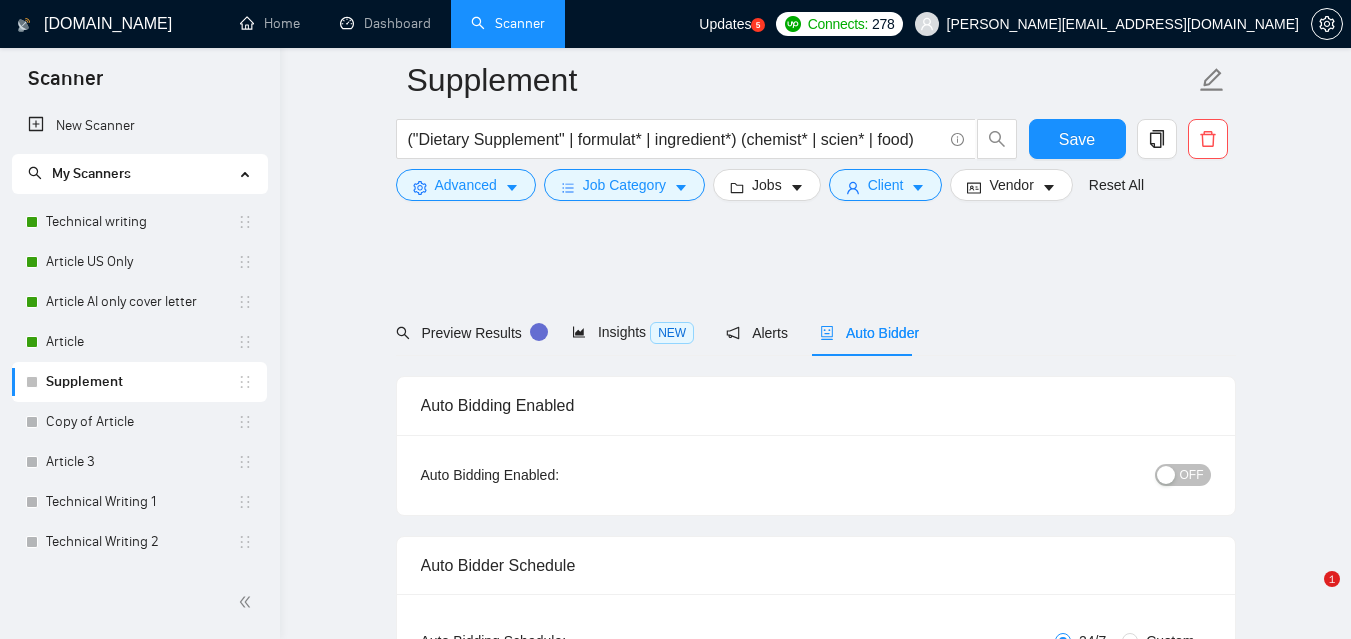 type 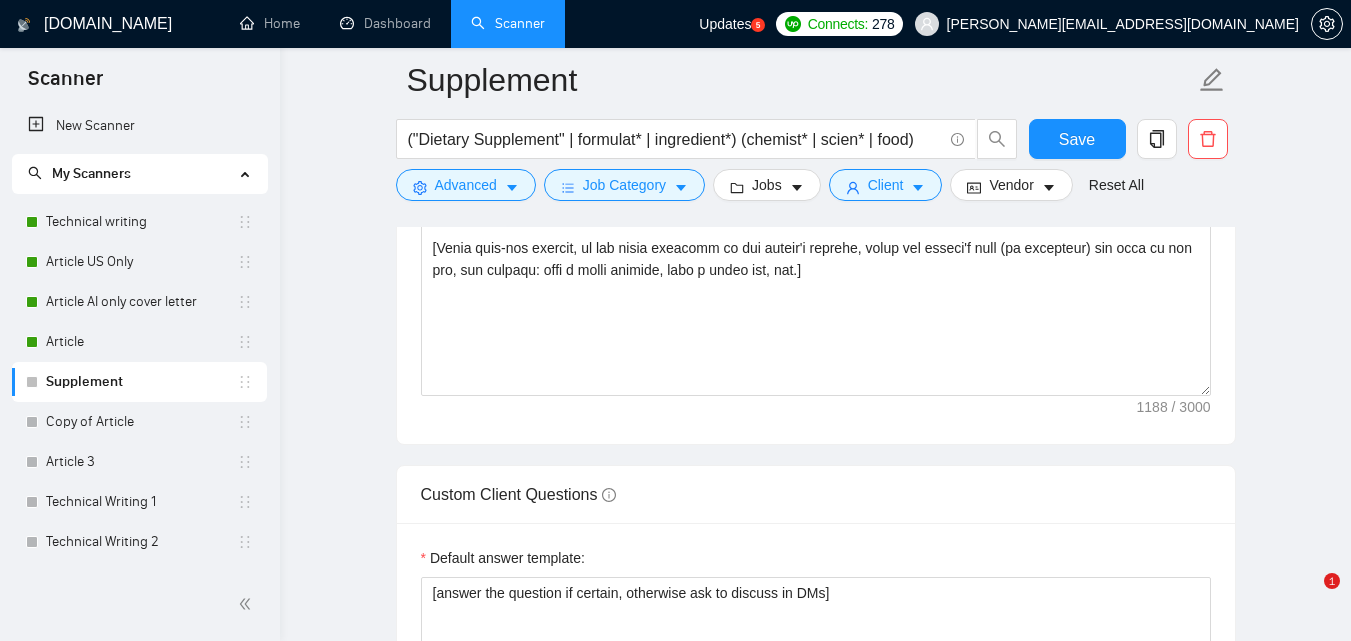 scroll, scrollTop: 2078, scrollLeft: 0, axis: vertical 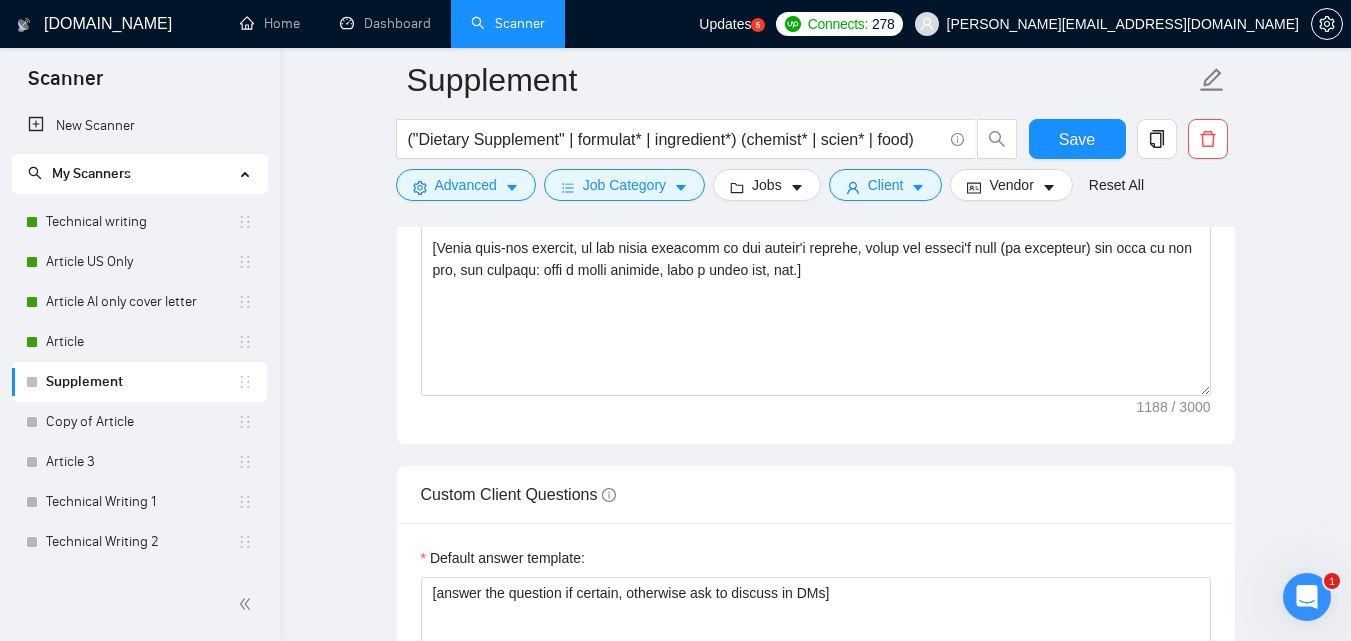 click 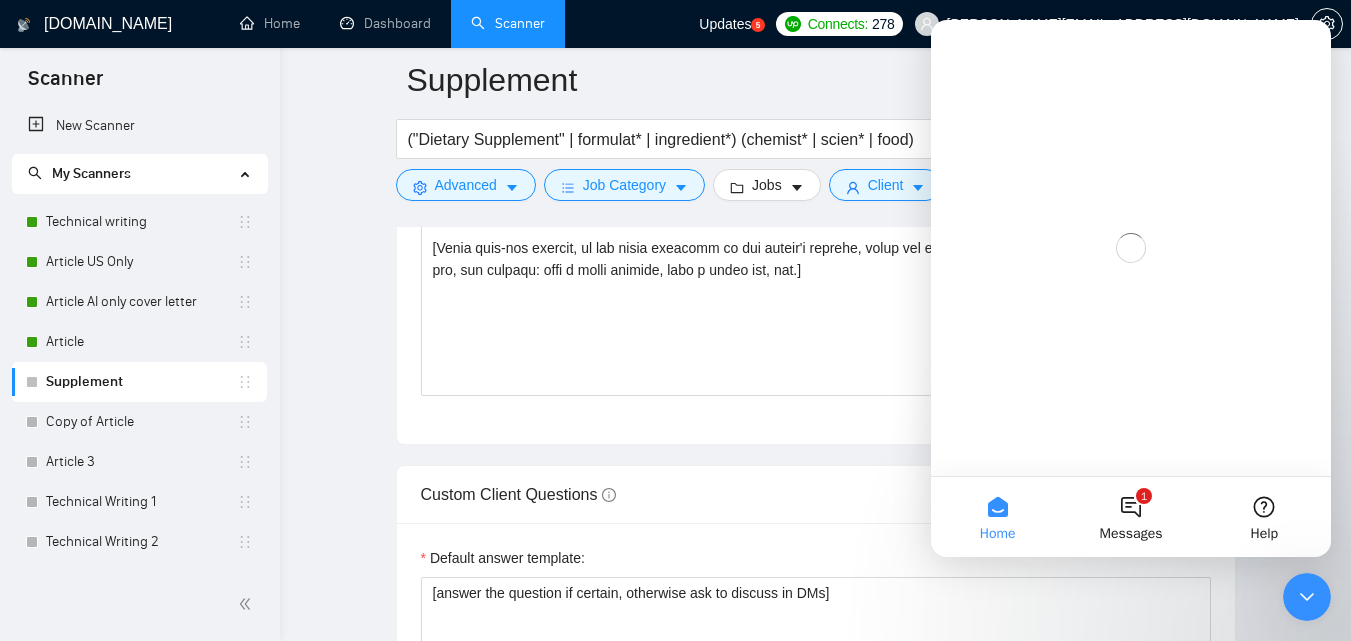 scroll, scrollTop: 0, scrollLeft: 0, axis: both 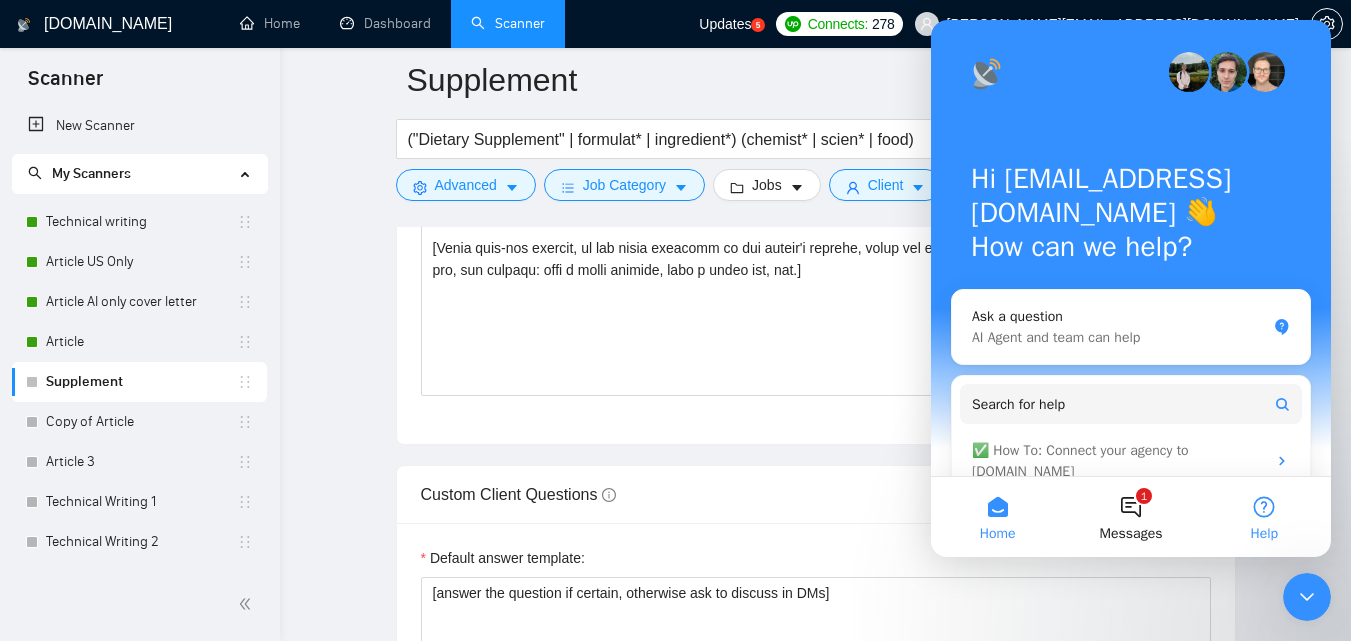 click on "Help" at bounding box center (1264, 517) 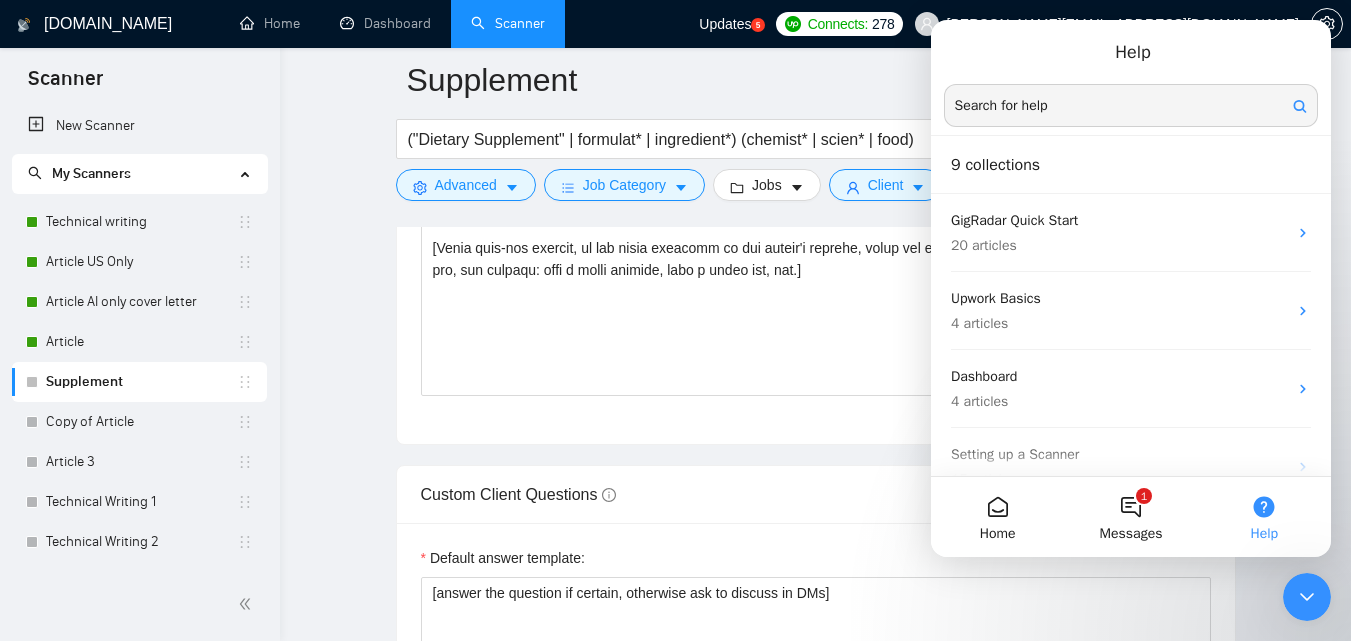 scroll, scrollTop: 466, scrollLeft: 0, axis: vertical 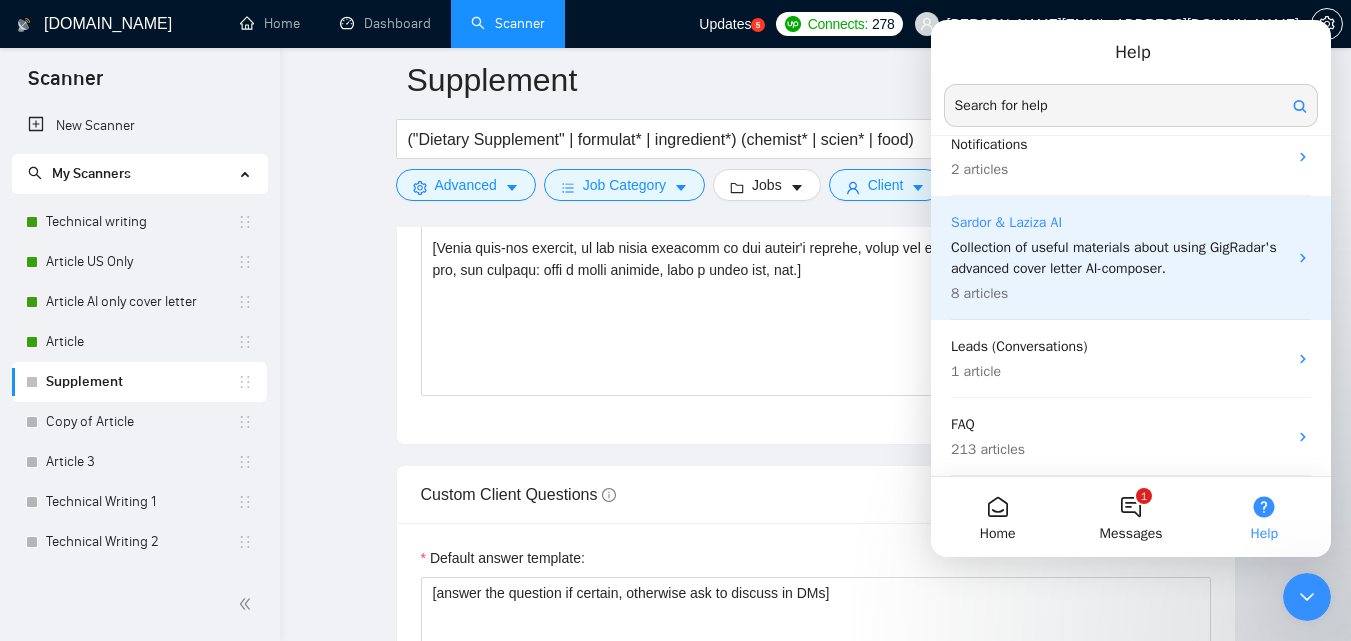 click on "Collection of useful materials about using GigRadar's advanced cover letter AI-composer." at bounding box center (1119, 258) 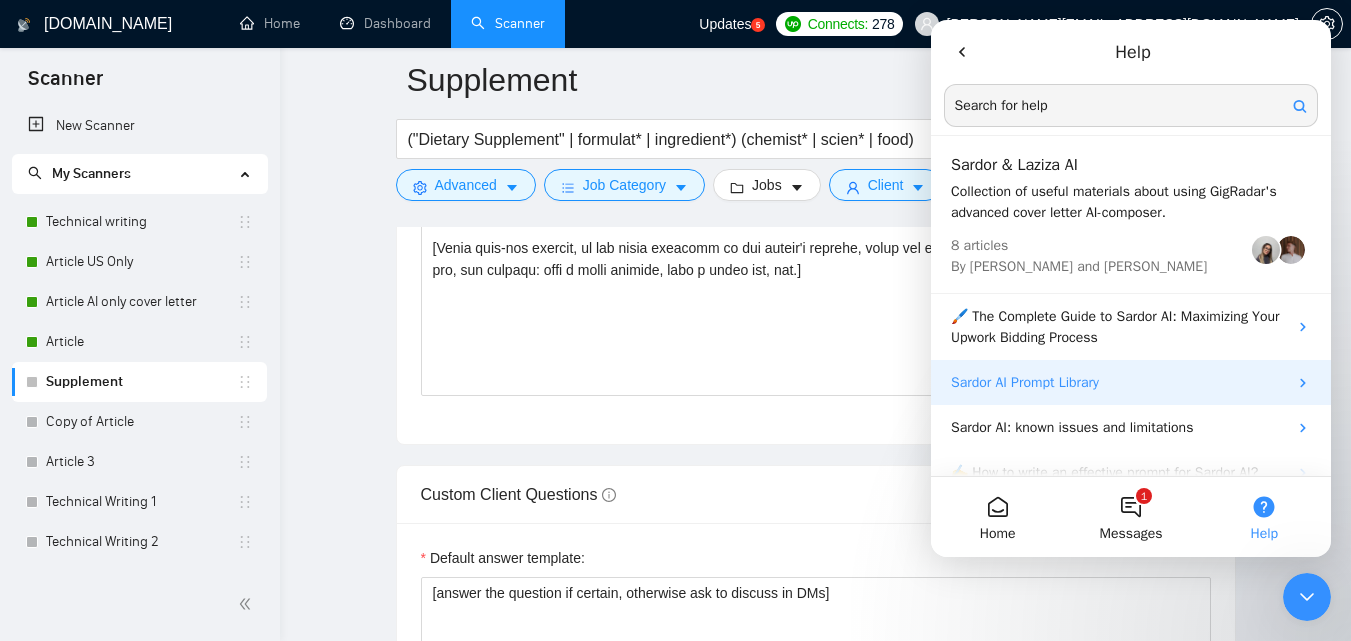 click on "Sardor AI Prompt Library" at bounding box center [1119, 382] 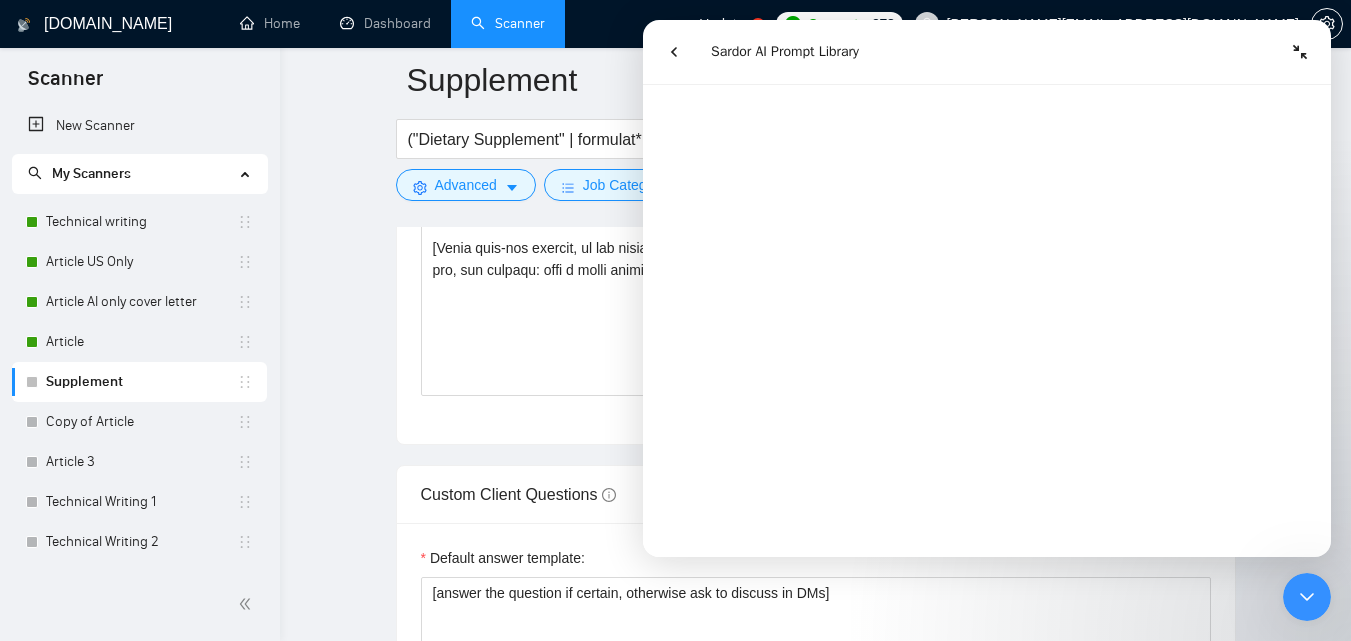 scroll, scrollTop: 675, scrollLeft: 0, axis: vertical 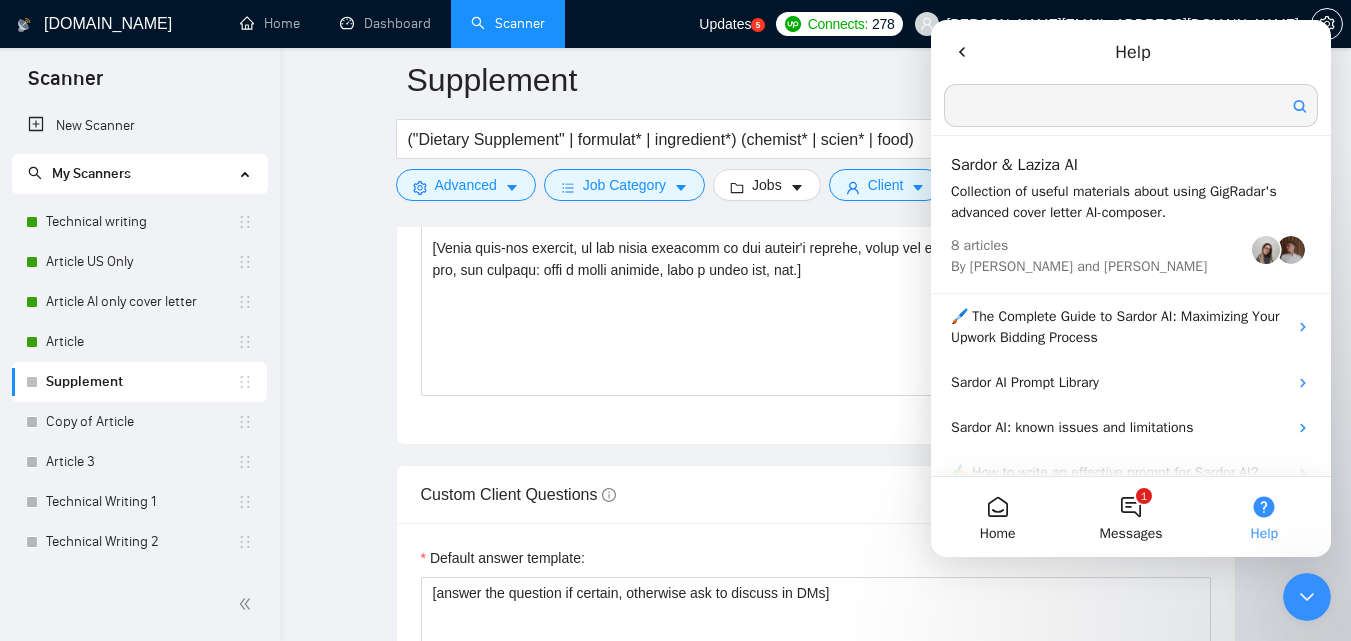 click at bounding box center (1131, 105) 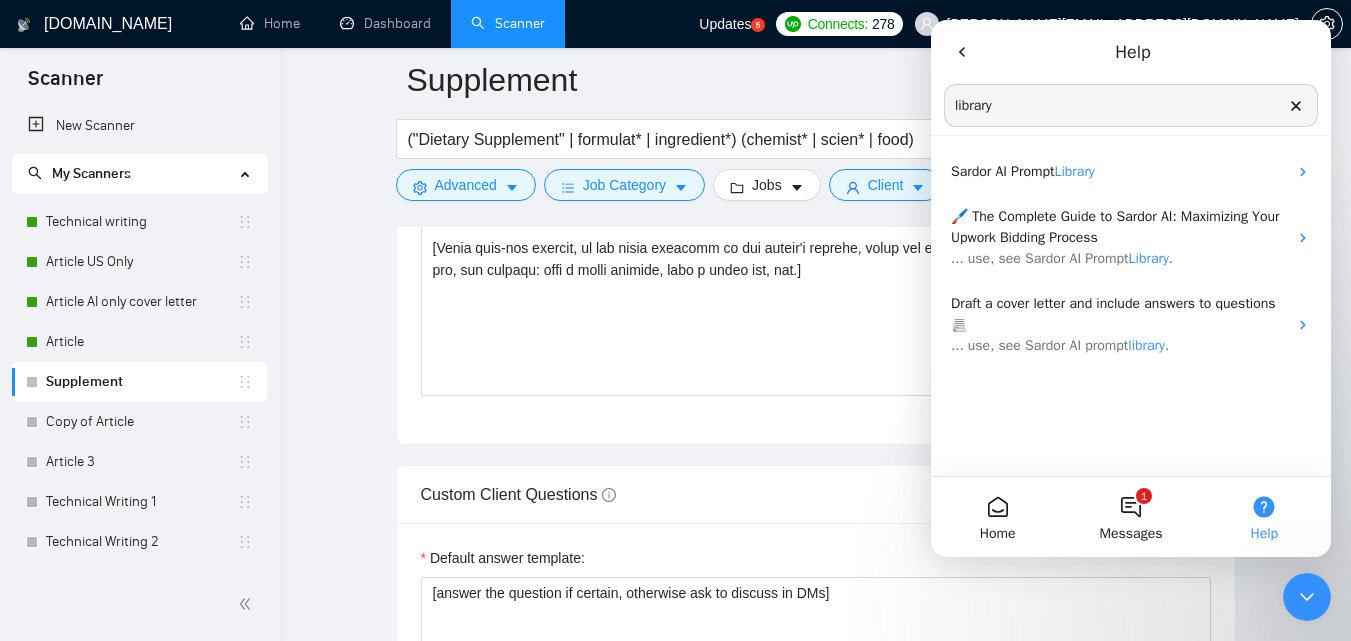type on "library" 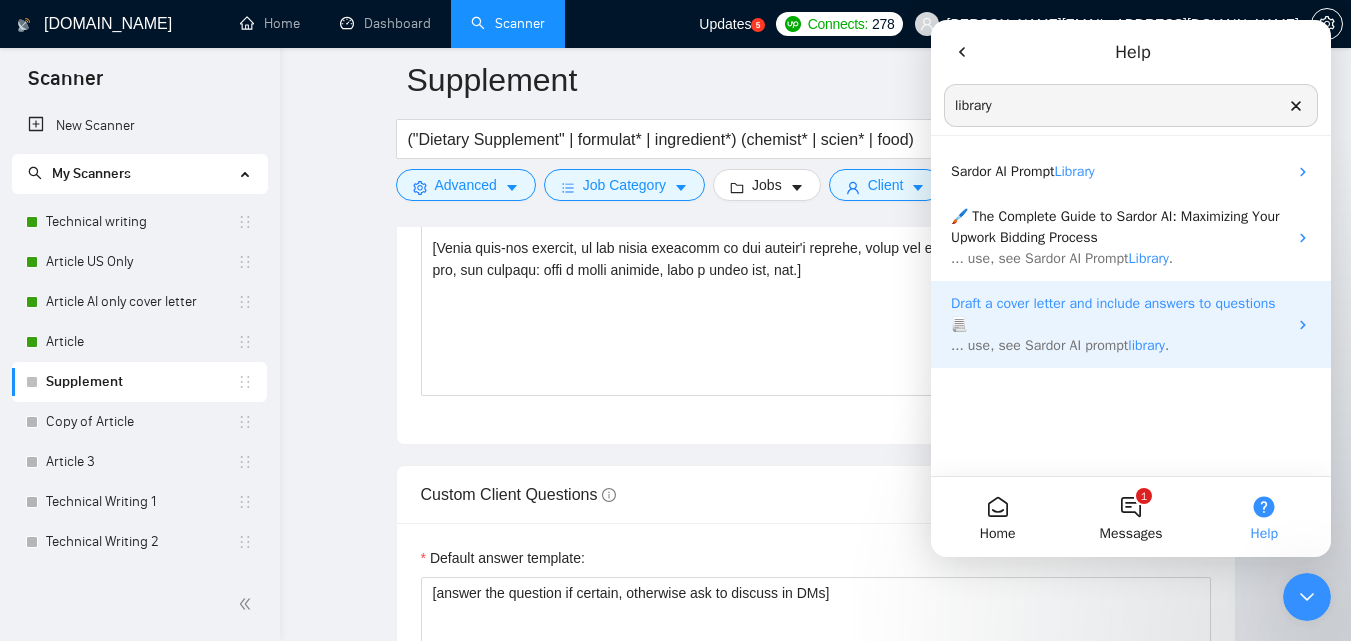 click on "Draft a cover letter and include answers to questions 📃" at bounding box center (1119, 314) 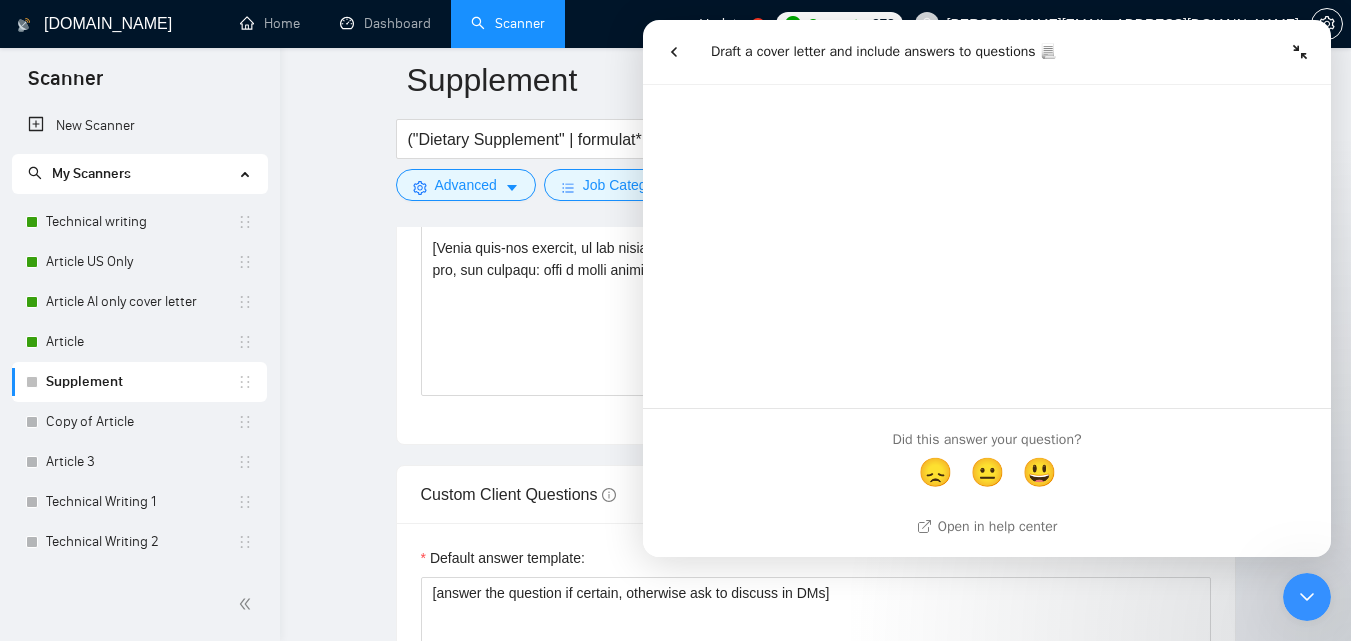 scroll, scrollTop: 0, scrollLeft: 0, axis: both 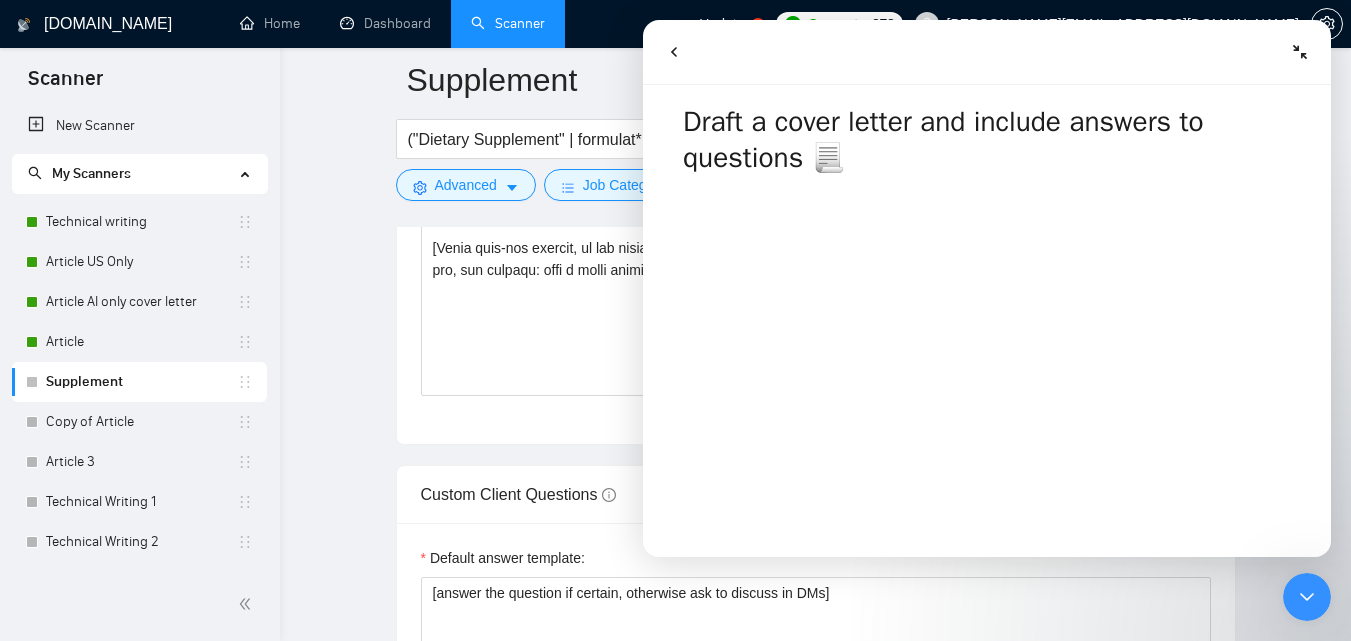 drag, startPoint x: 1320, startPoint y: 112, endPoint x: 2006, endPoint y: 35, distance: 690.3079 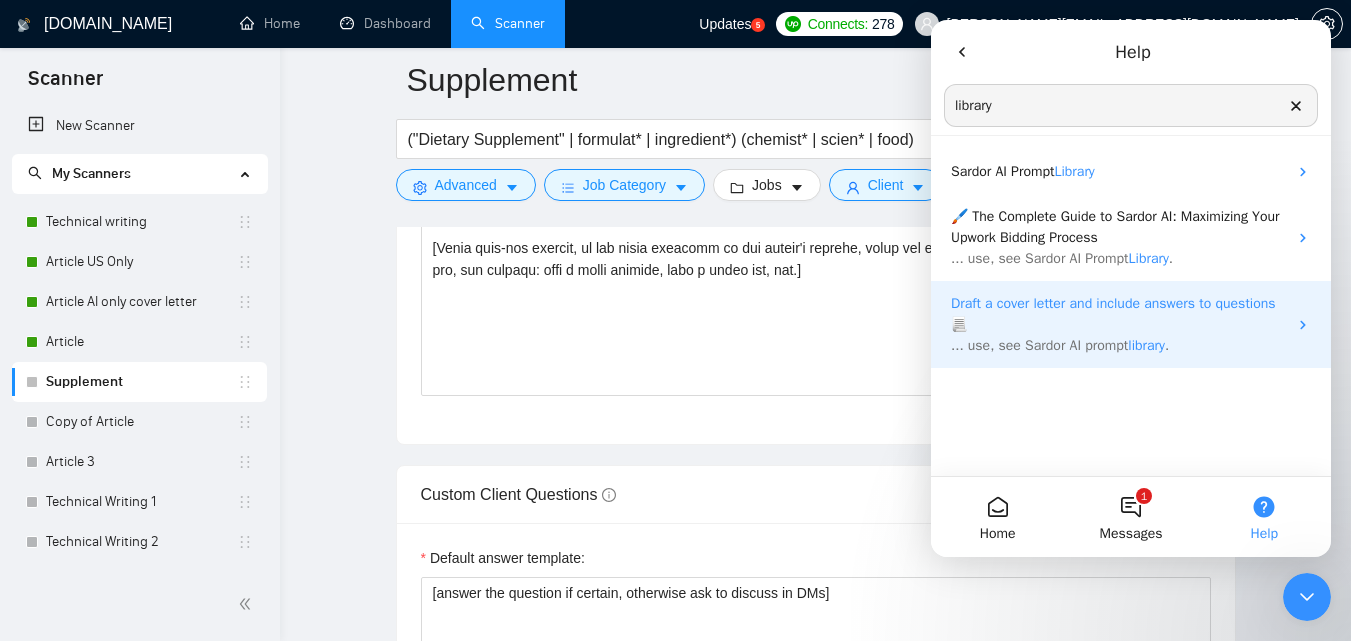 click on "Draft a cover letter and include answers to questions 📃" at bounding box center [1119, 314] 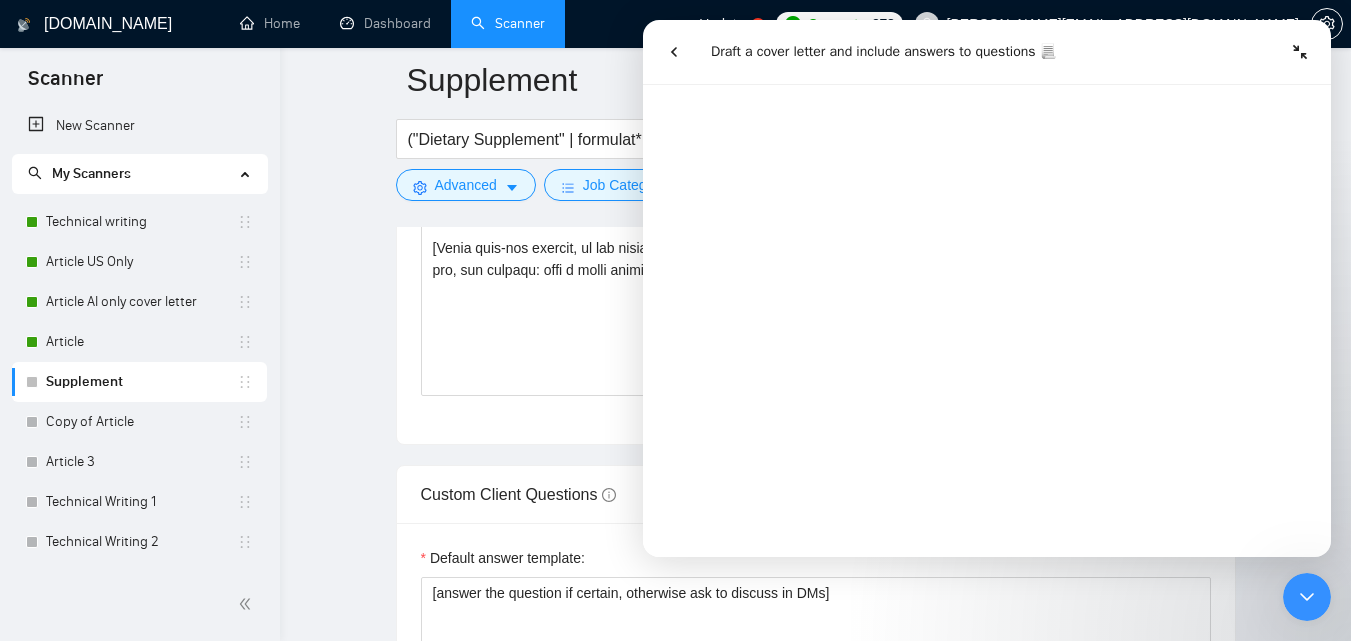scroll, scrollTop: 1543, scrollLeft: 0, axis: vertical 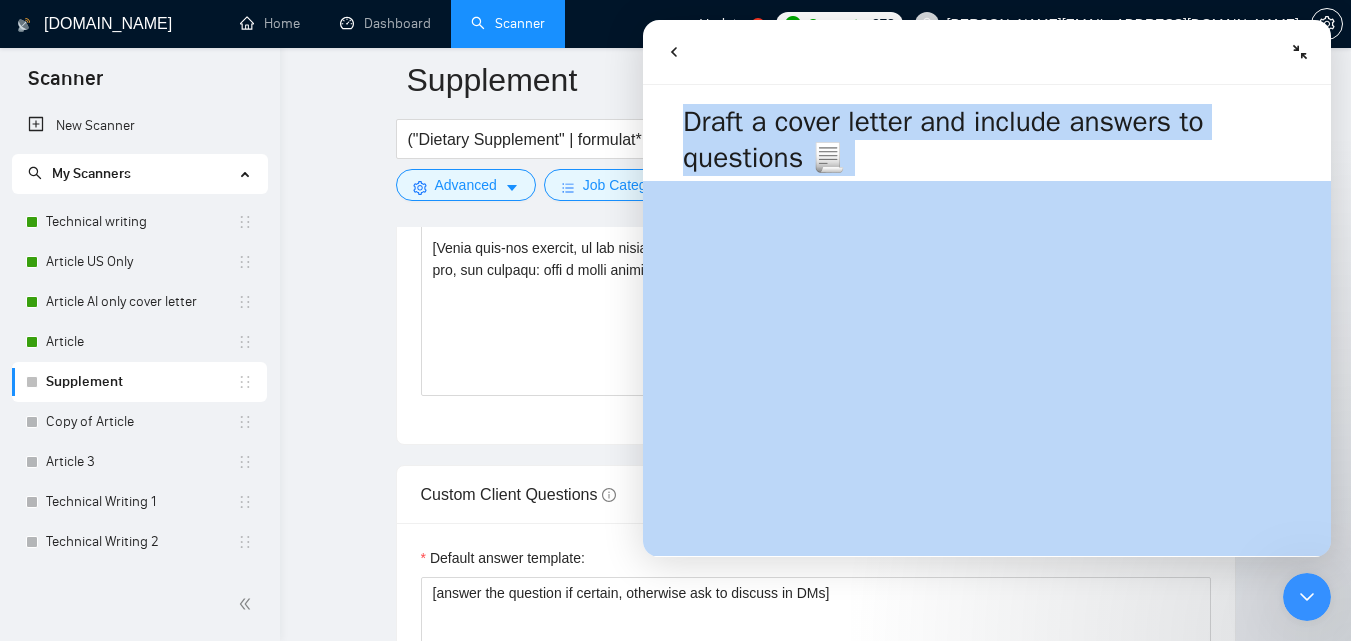 drag, startPoint x: 671, startPoint y: 107, endPoint x: 1008, endPoint y: 421, distance: 460.6137 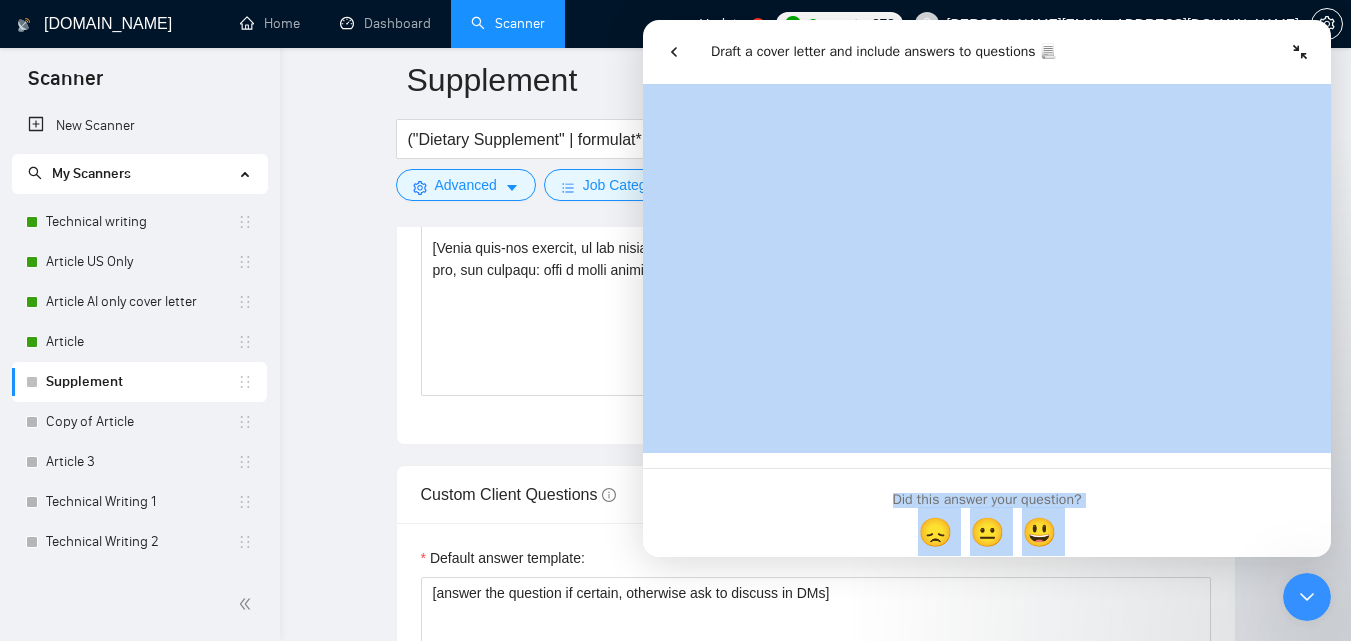 scroll, scrollTop: 6521, scrollLeft: 0, axis: vertical 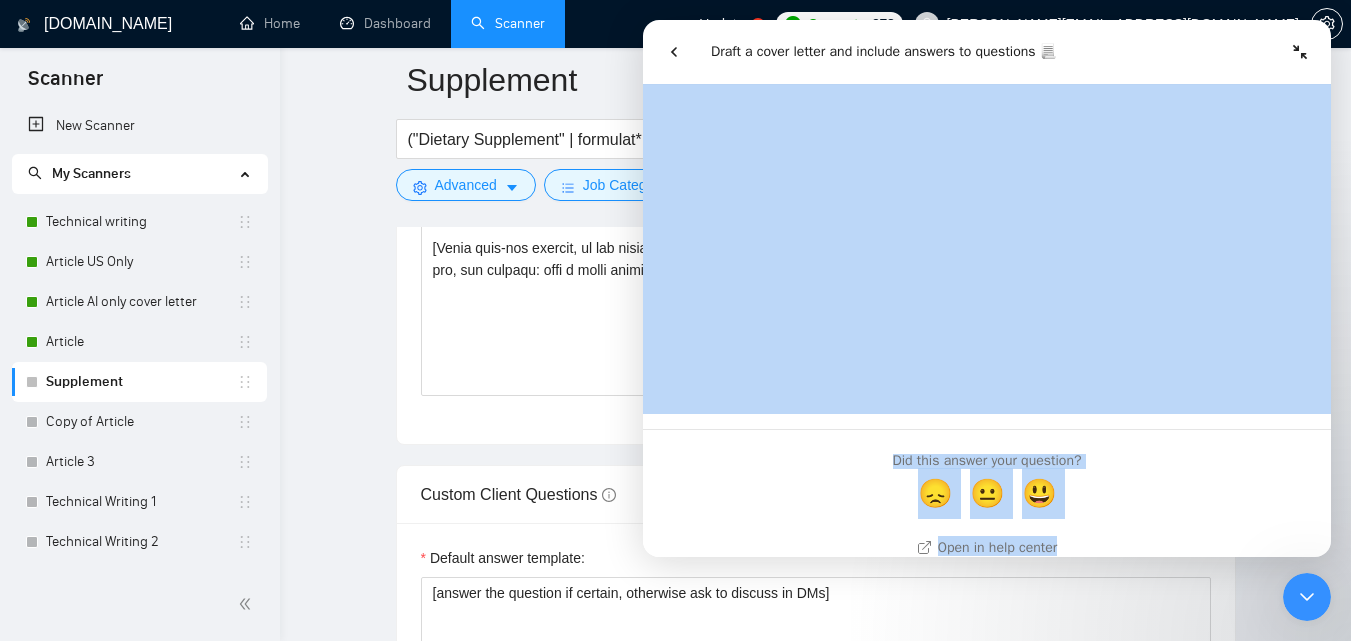 copy on "Draft a cover letter and include answers to questions 📃 Did this answer your question? 😞 😐 😃 Open in help center" 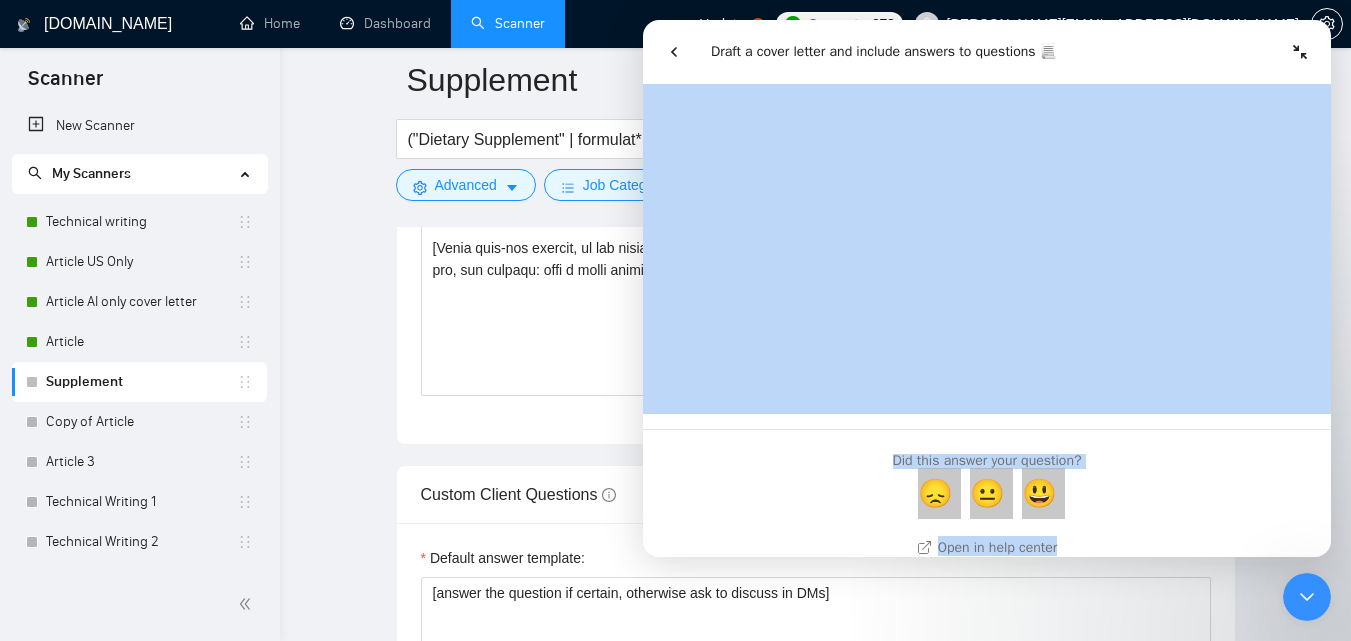 click on "Did this answer your question? 😞 😐 😃" at bounding box center [987, 491] 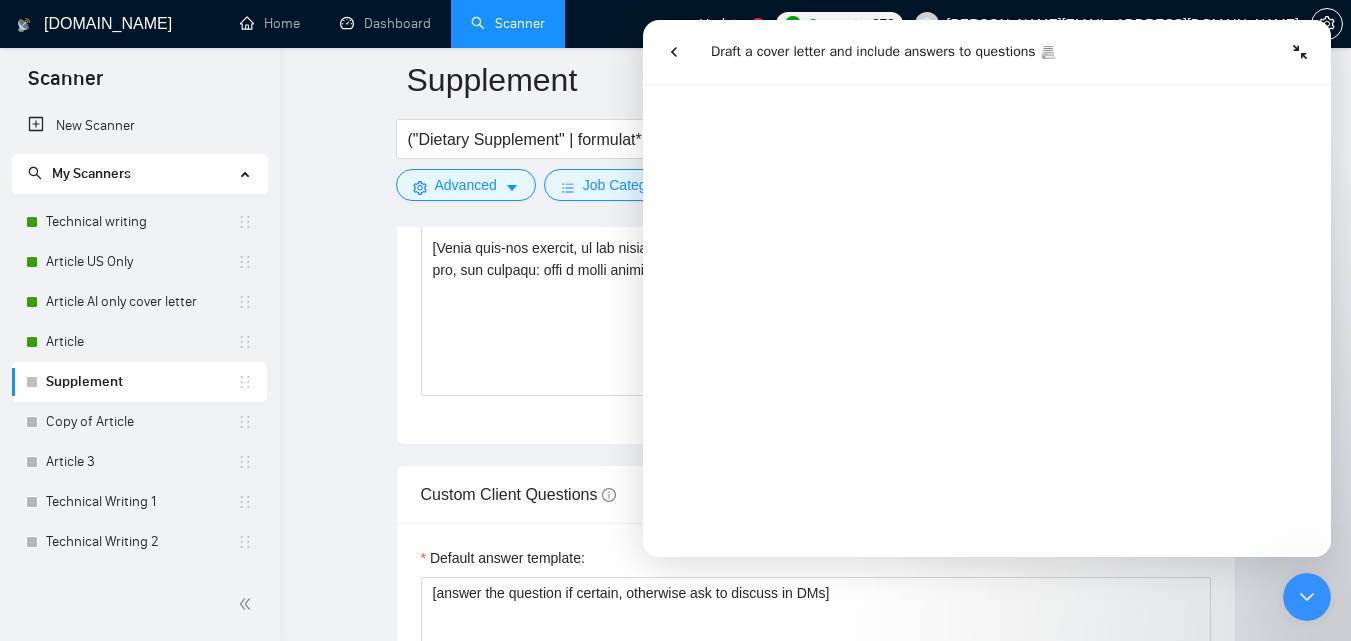 scroll, scrollTop: 140, scrollLeft: 0, axis: vertical 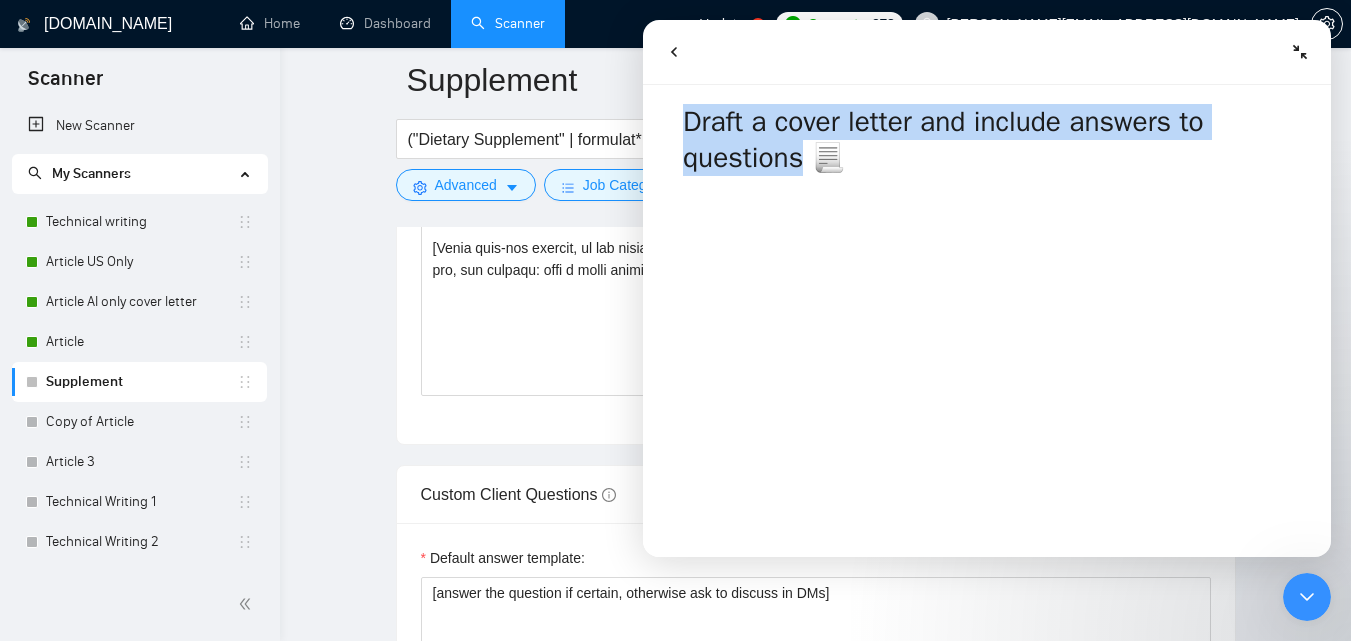 drag, startPoint x: 683, startPoint y: 111, endPoint x: 809, endPoint y: 160, distance: 135.19246 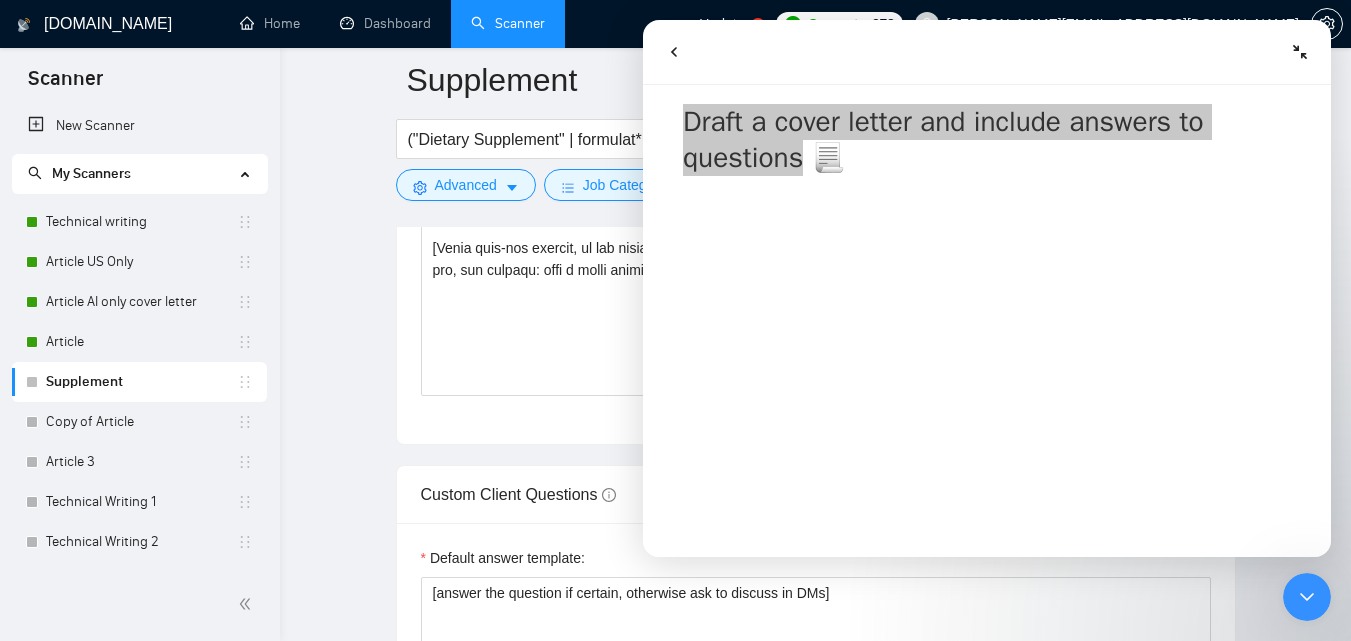 click on "Supplement ("Dietary Supplement" | formulat* | ingredient*) (chemist* | scien* | food) Save Advanced   Job Category   Jobs   Client   Vendor   Reset All Preview Results Insights NEW Alerts Auto Bidder Auto Bidding Enabled Auto Bidding Enabled: OFF Auto Bidder Schedule Auto Bidding Type: Automated (recommended) Semi-automated Auto Bidding Schedule: 24/7 Custom Custom Auto Bidder Schedule Repeat every week [DATE] [DATE] [DATE] [DATE] [DATE] [DATE] [DATE] Active Hours ( [GEOGRAPHIC_DATA]/[GEOGRAPHIC_DATA] ): From: To: ( 24  hours) [GEOGRAPHIC_DATA]/[GEOGRAPHIC_DATA] Auto Bidding Type Select your bidding algorithm: Choose the algorithm for you bidding. The price per proposal does not include your connects expenditure. Template Bidder Works great for narrow segments and short cover letters that don't change. 0.50  credits / proposal Sardor AI 🤖 Personalise your cover letter with ai [placeholders] 1.00  credits / proposal Experimental Laziza AI  👑   NEW   Learn more 2.00  credits / proposal 7.27 credits savings Team & Freelancer Select team: 0" at bounding box center [815, 451] 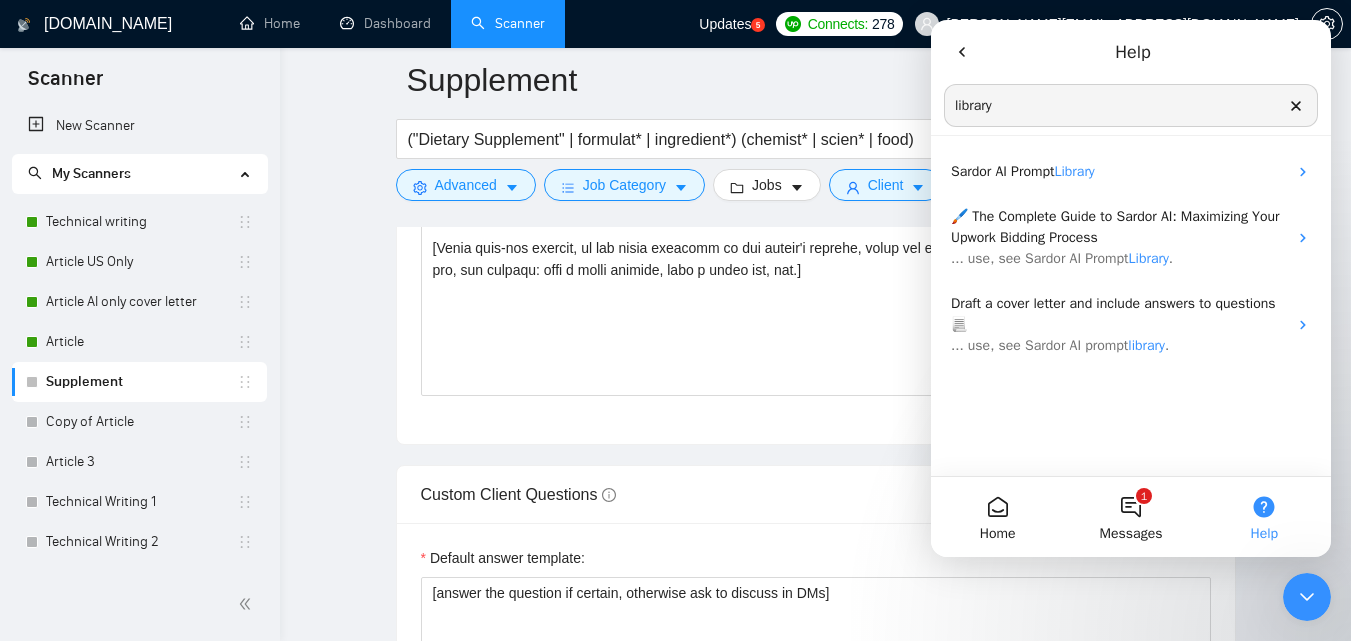 click 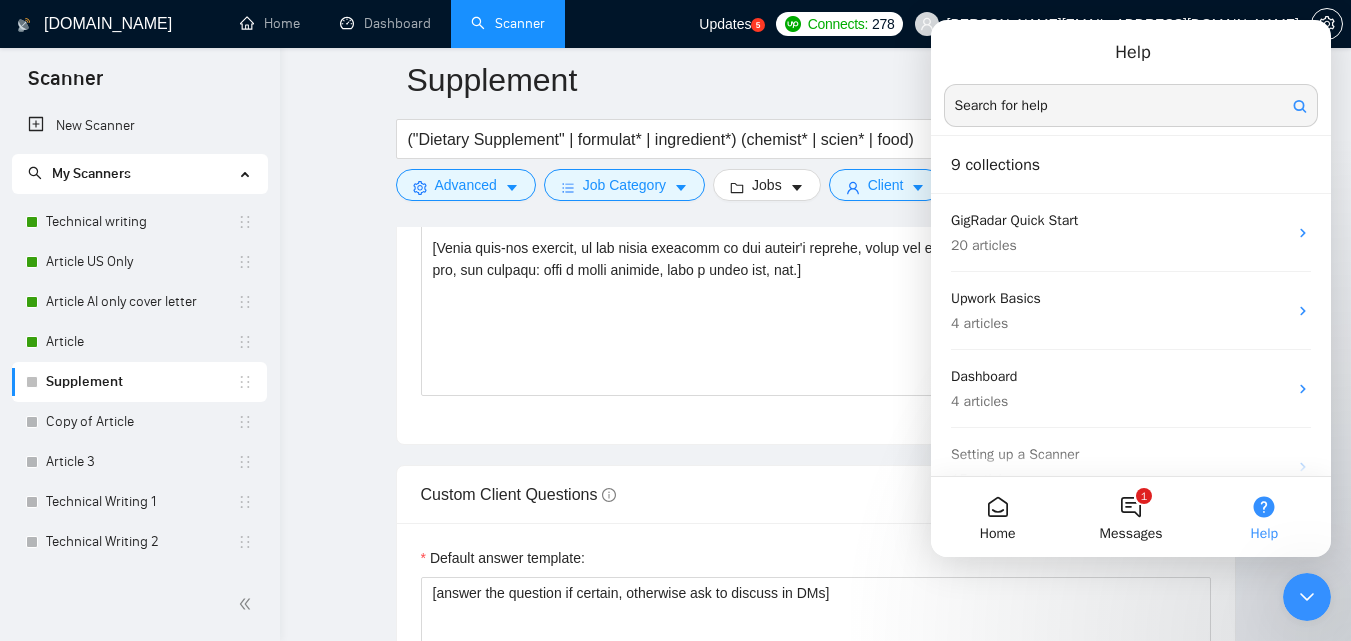 click 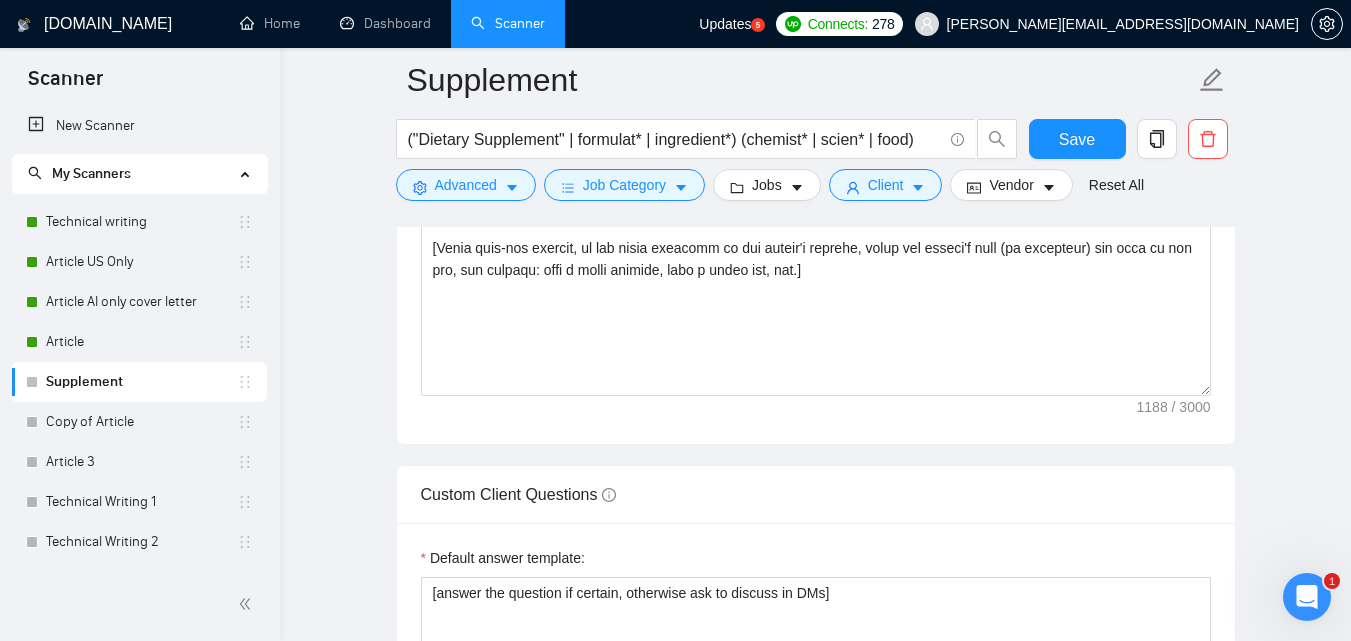 scroll, scrollTop: 0, scrollLeft: 0, axis: both 